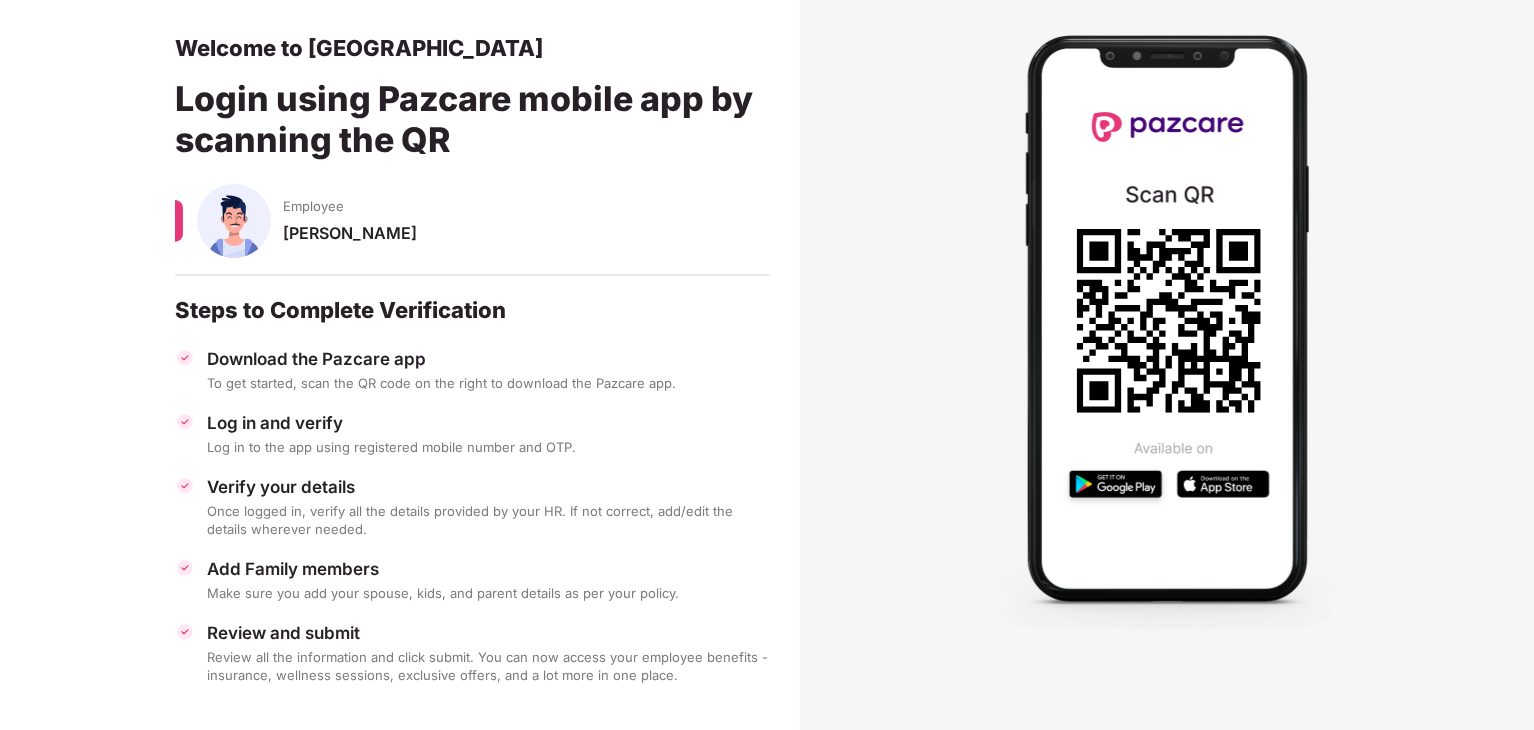 scroll, scrollTop: 0, scrollLeft: 1, axis: horizontal 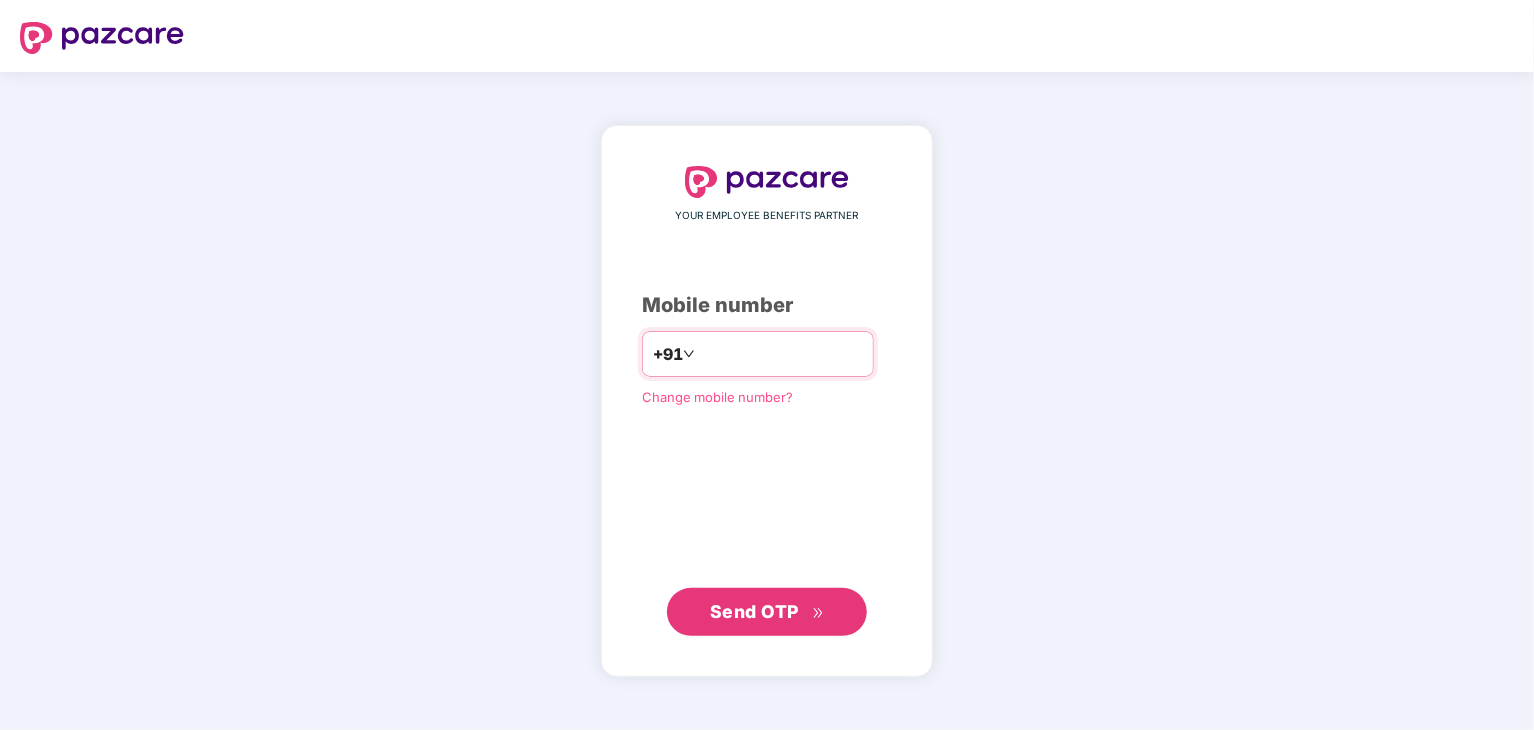 click at bounding box center (781, 354) 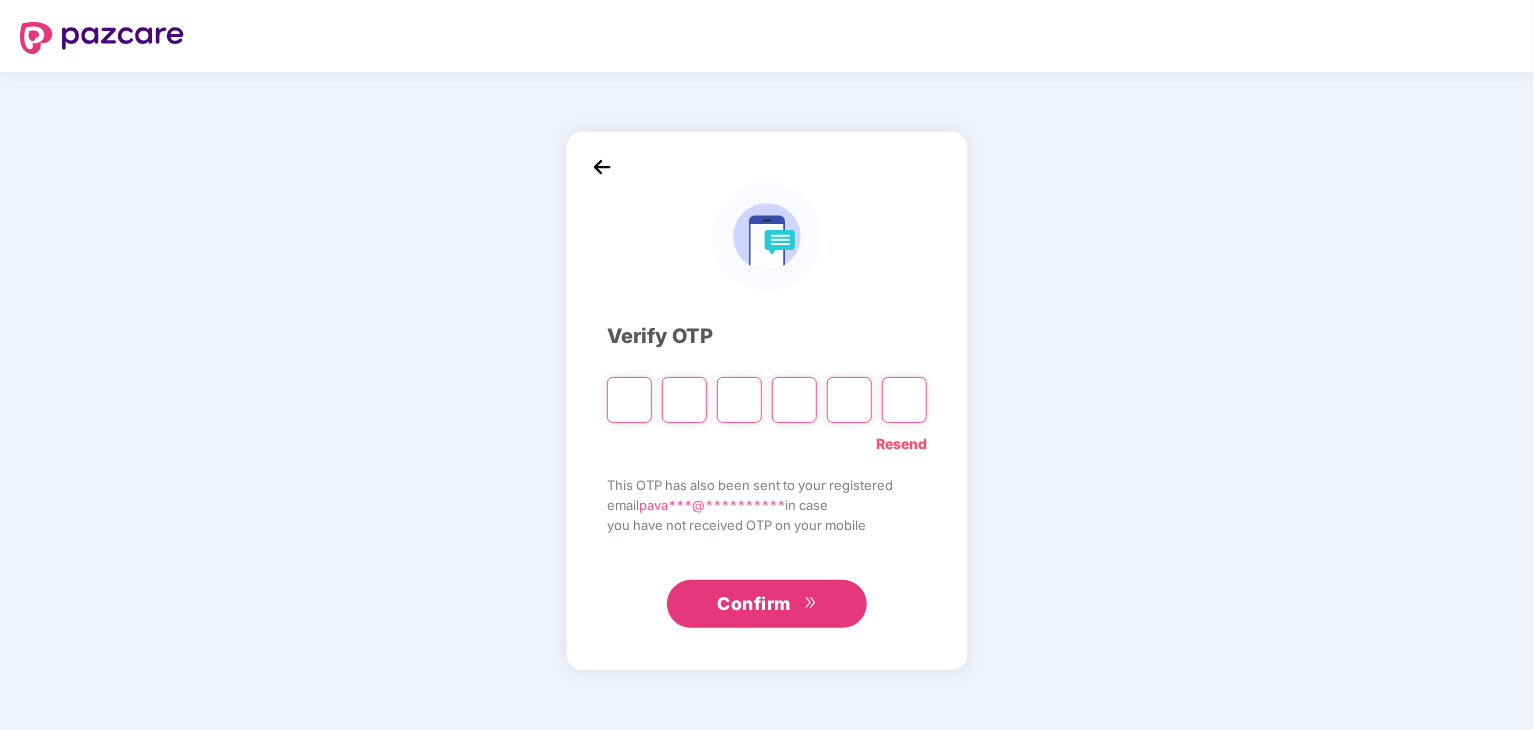 type on "*" 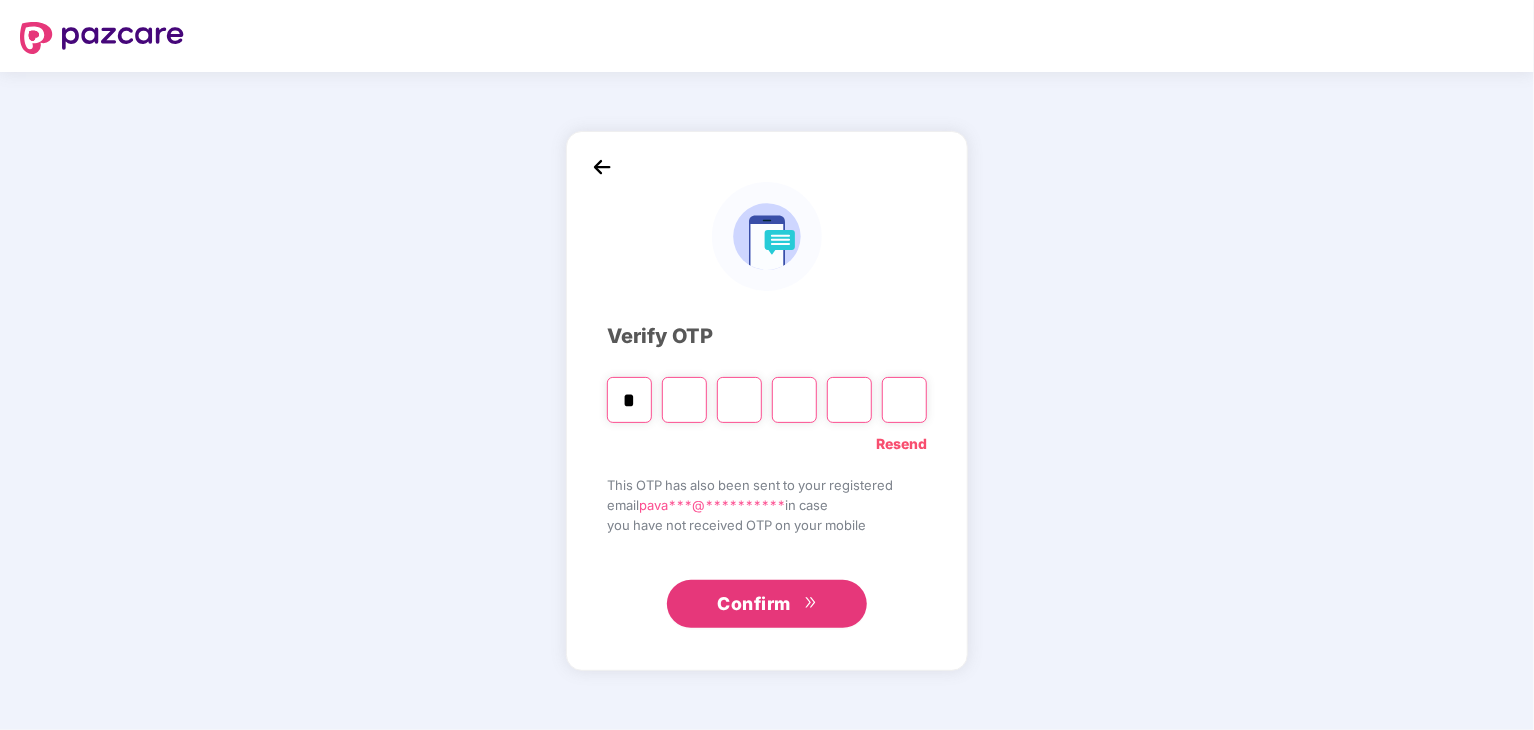 type on "*" 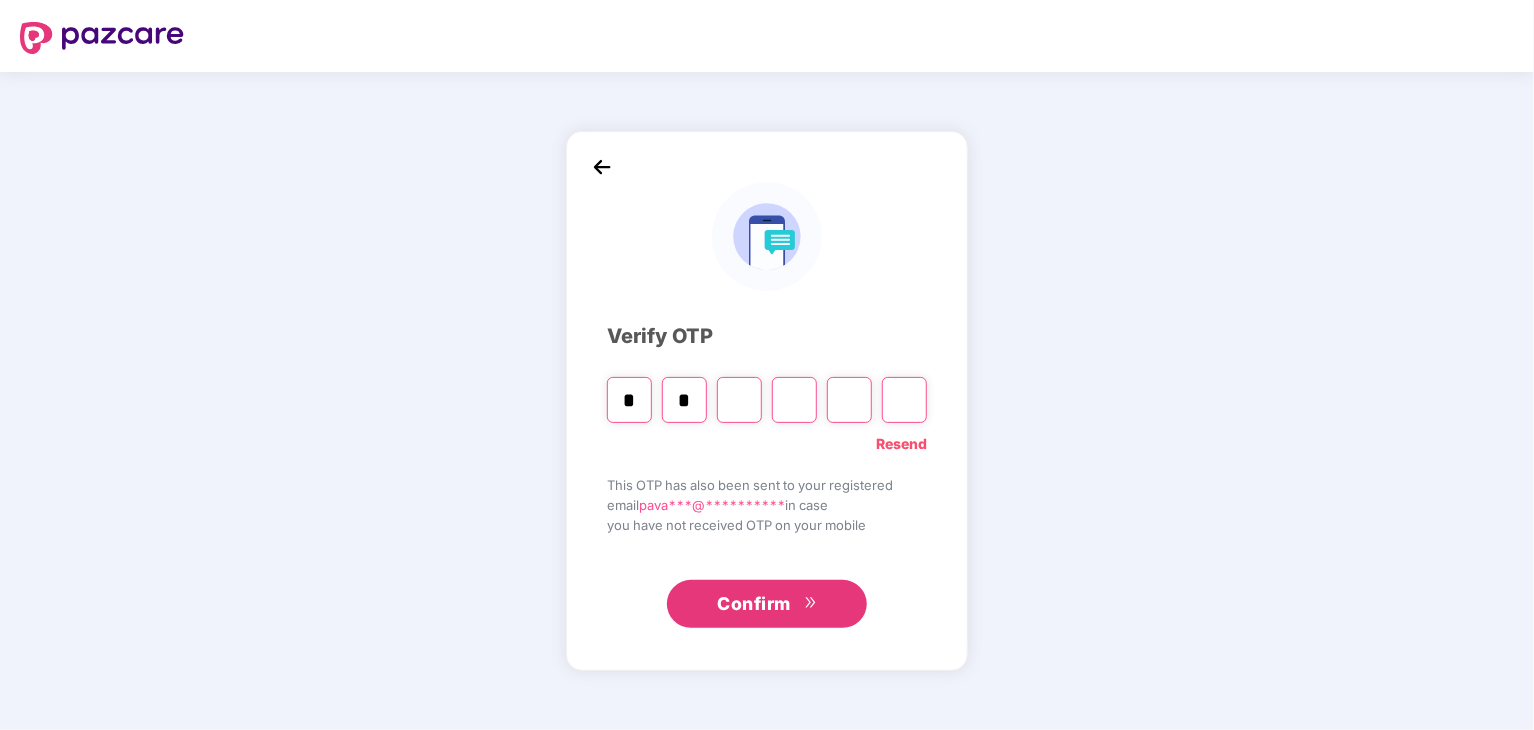type on "*" 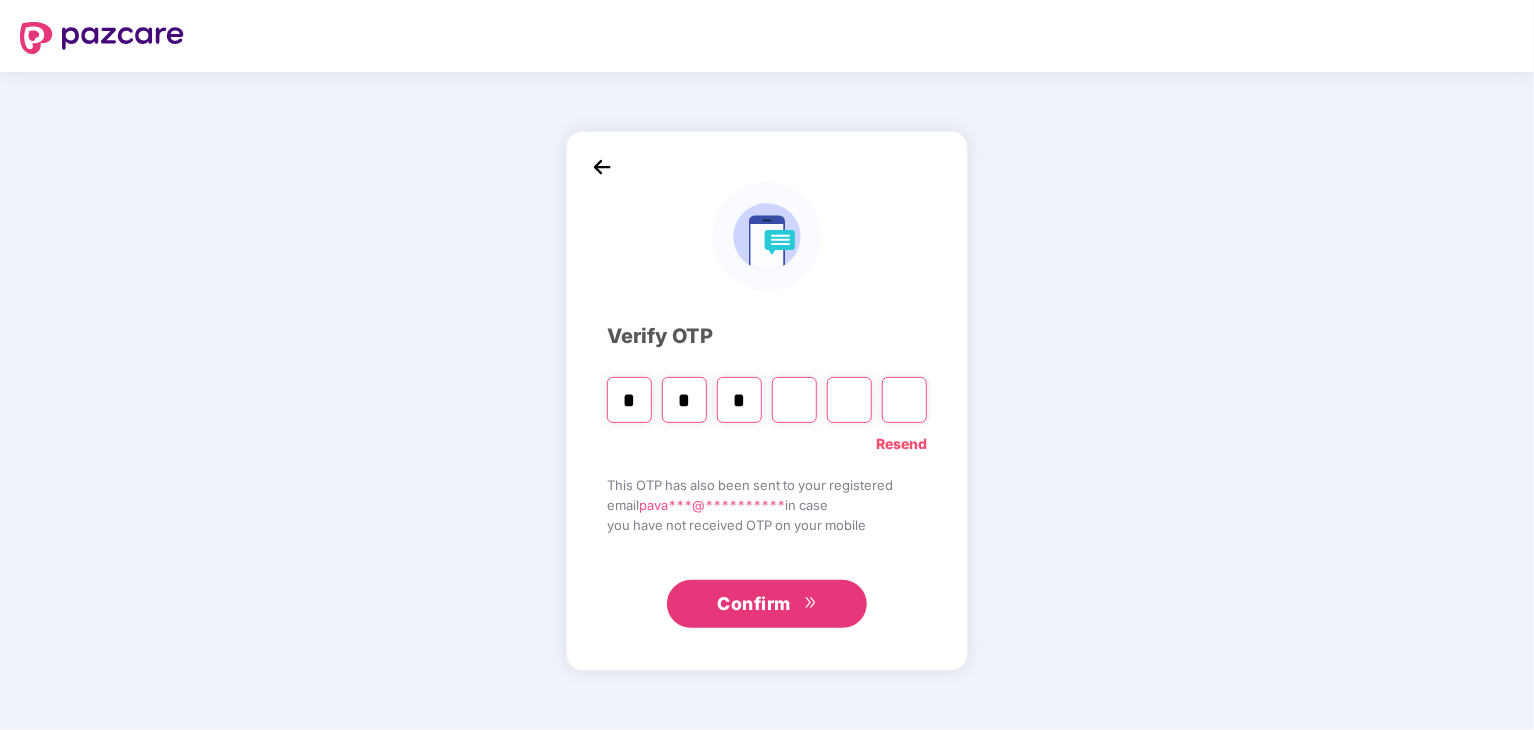 type on "*" 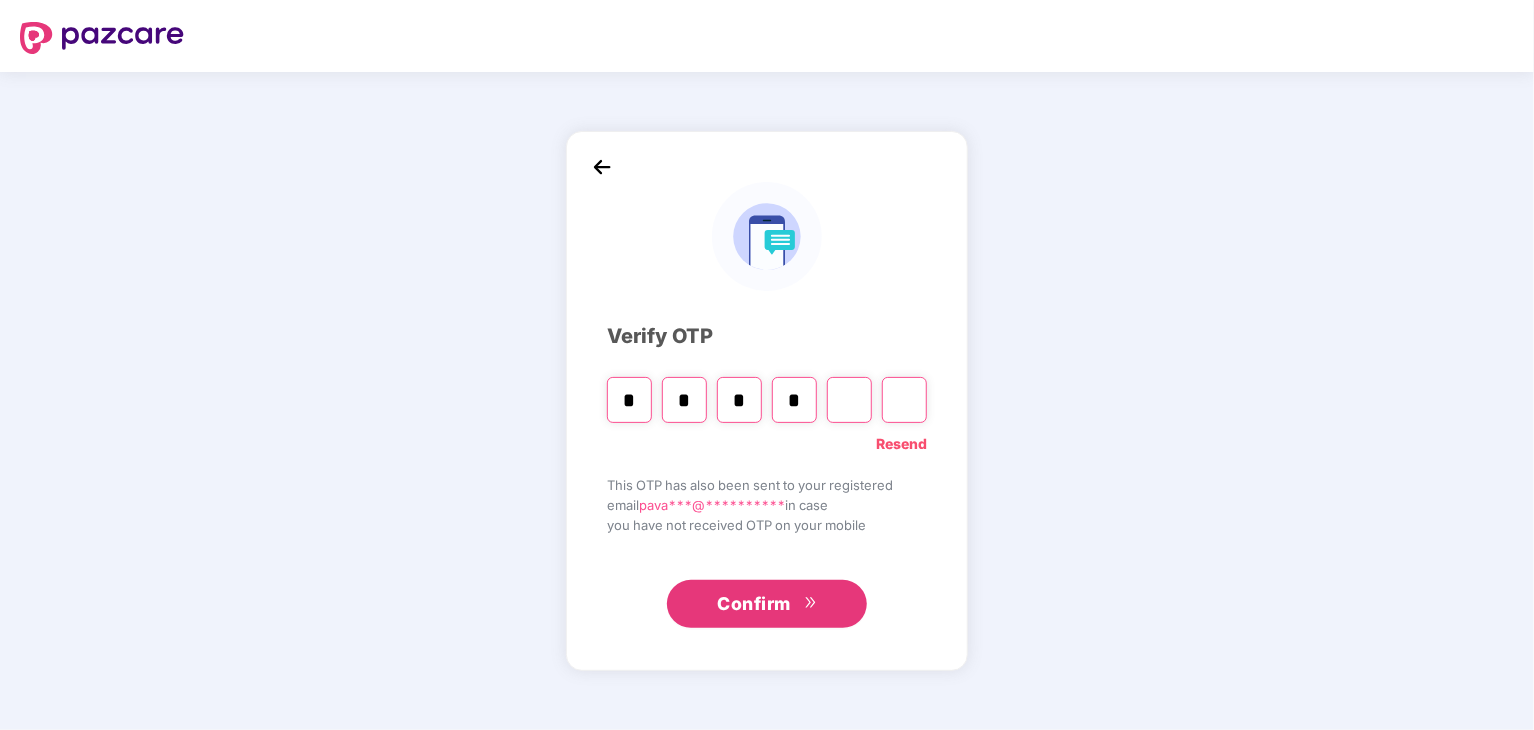 type on "*" 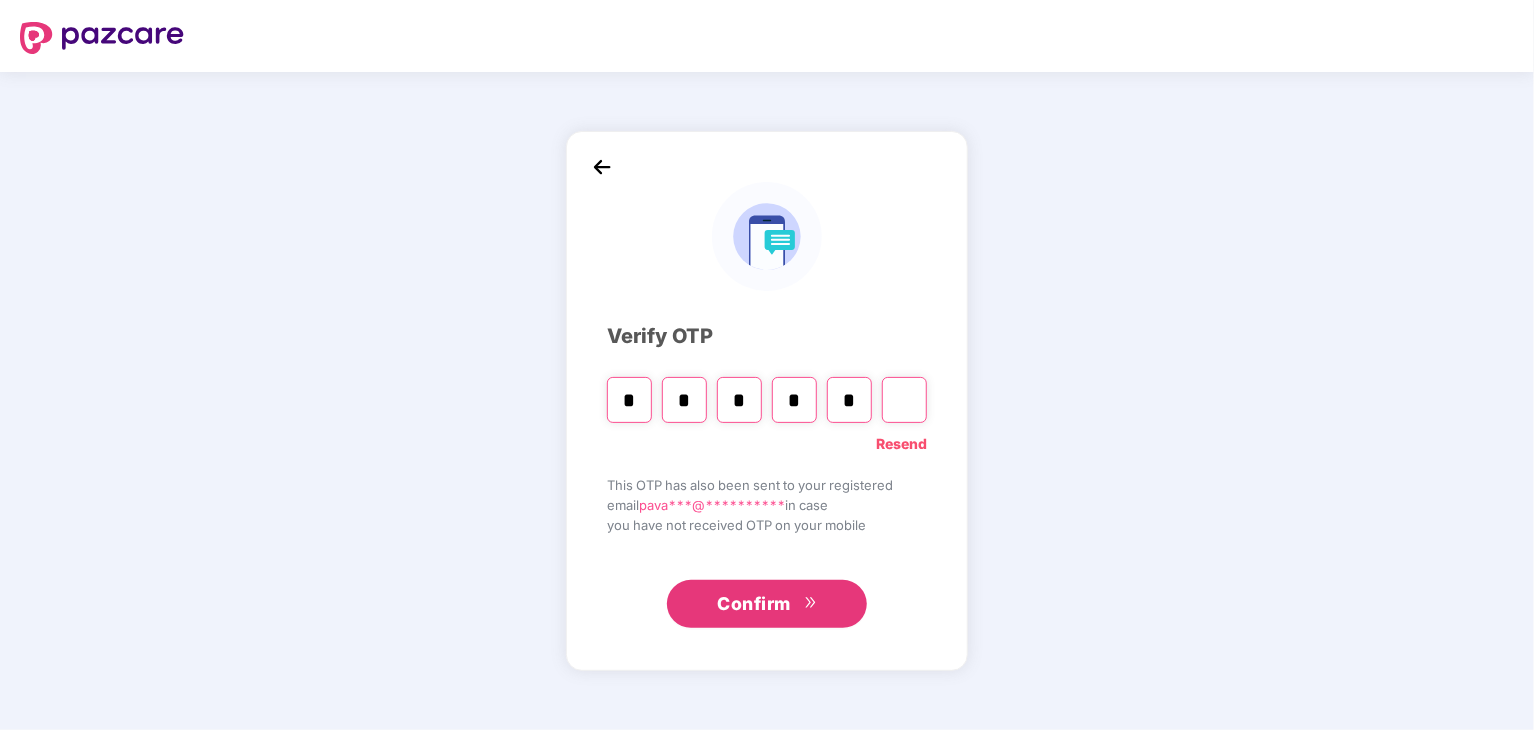 type on "*" 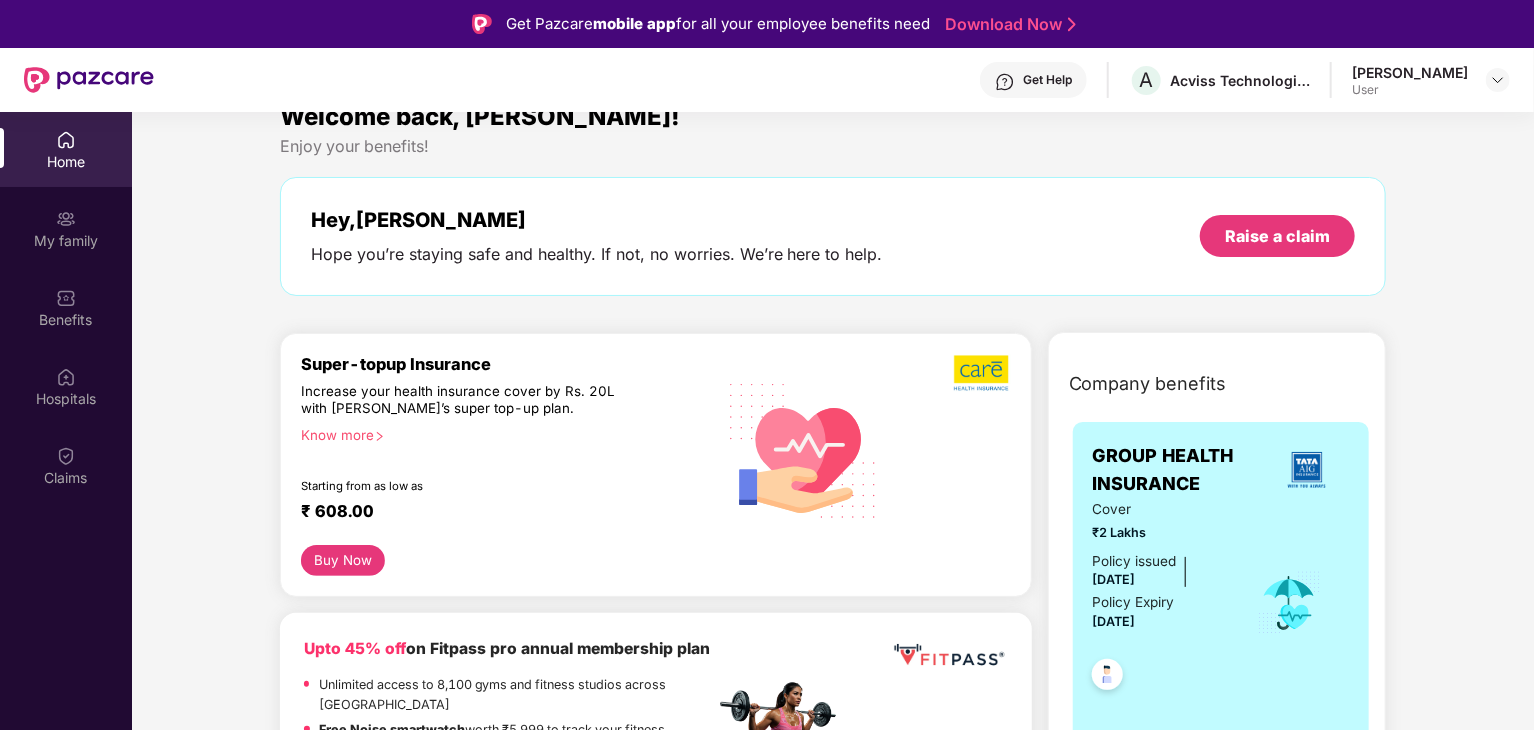 scroll, scrollTop: 8, scrollLeft: 0, axis: vertical 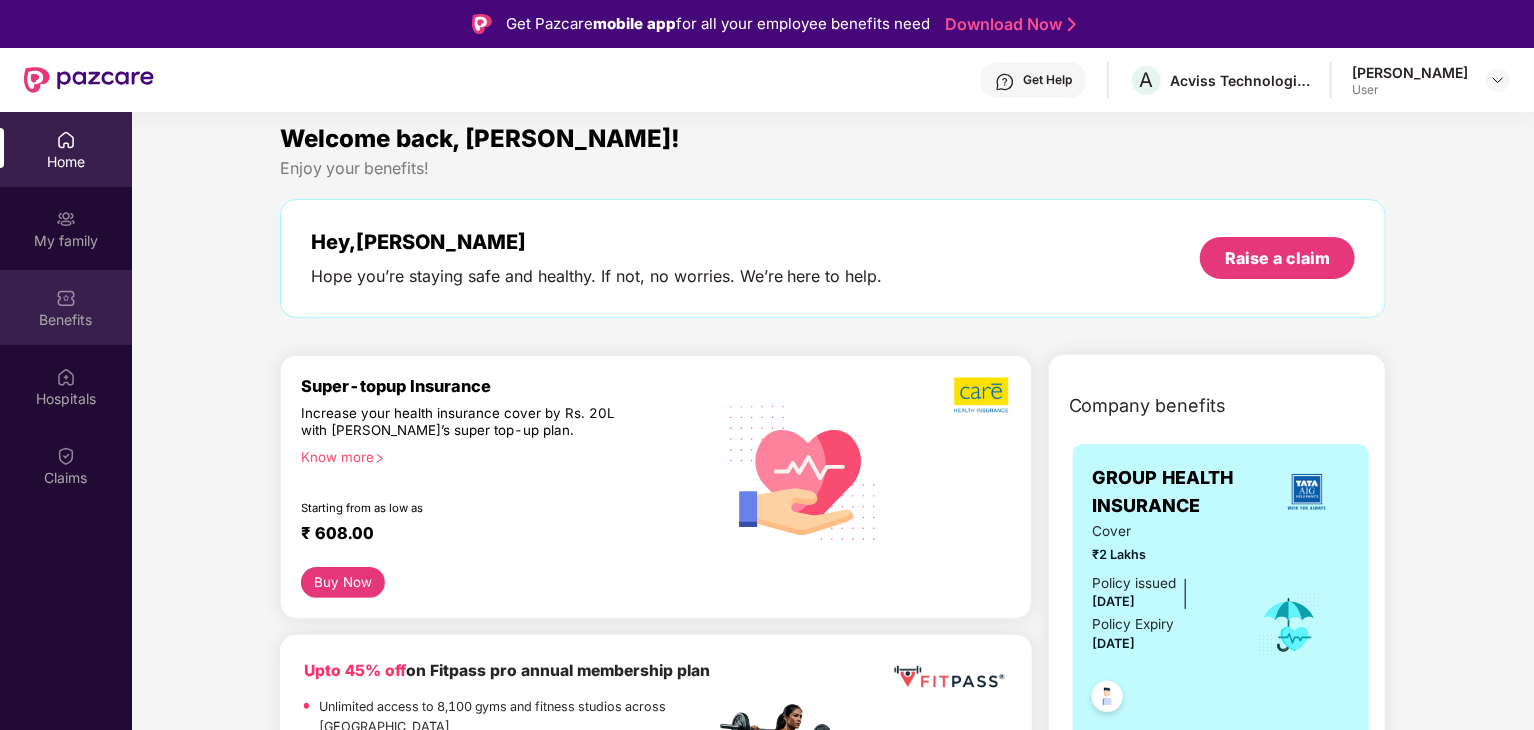 click on "Benefits" at bounding box center (66, 320) 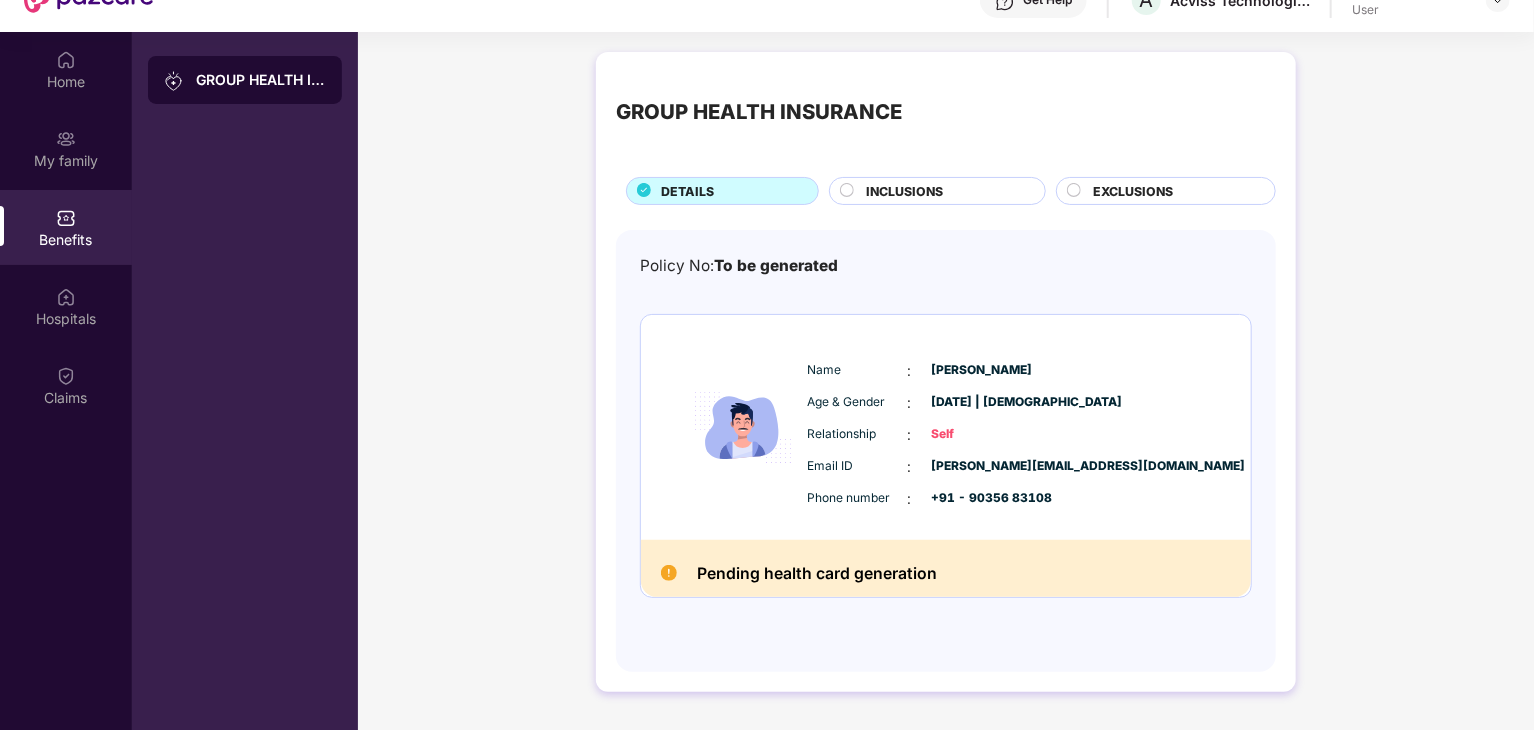 scroll, scrollTop: 80, scrollLeft: 0, axis: vertical 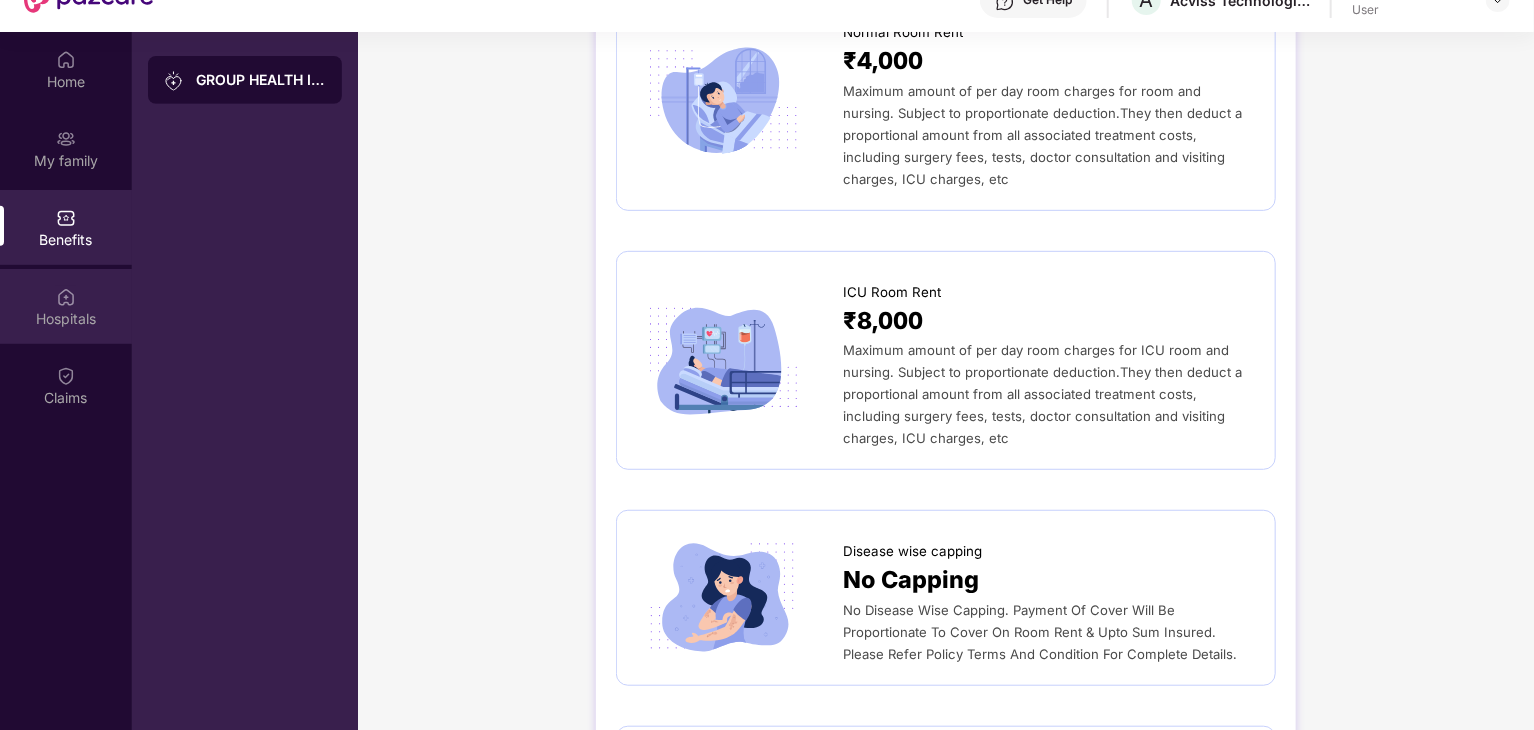 click on "Hospitals" at bounding box center (66, 306) 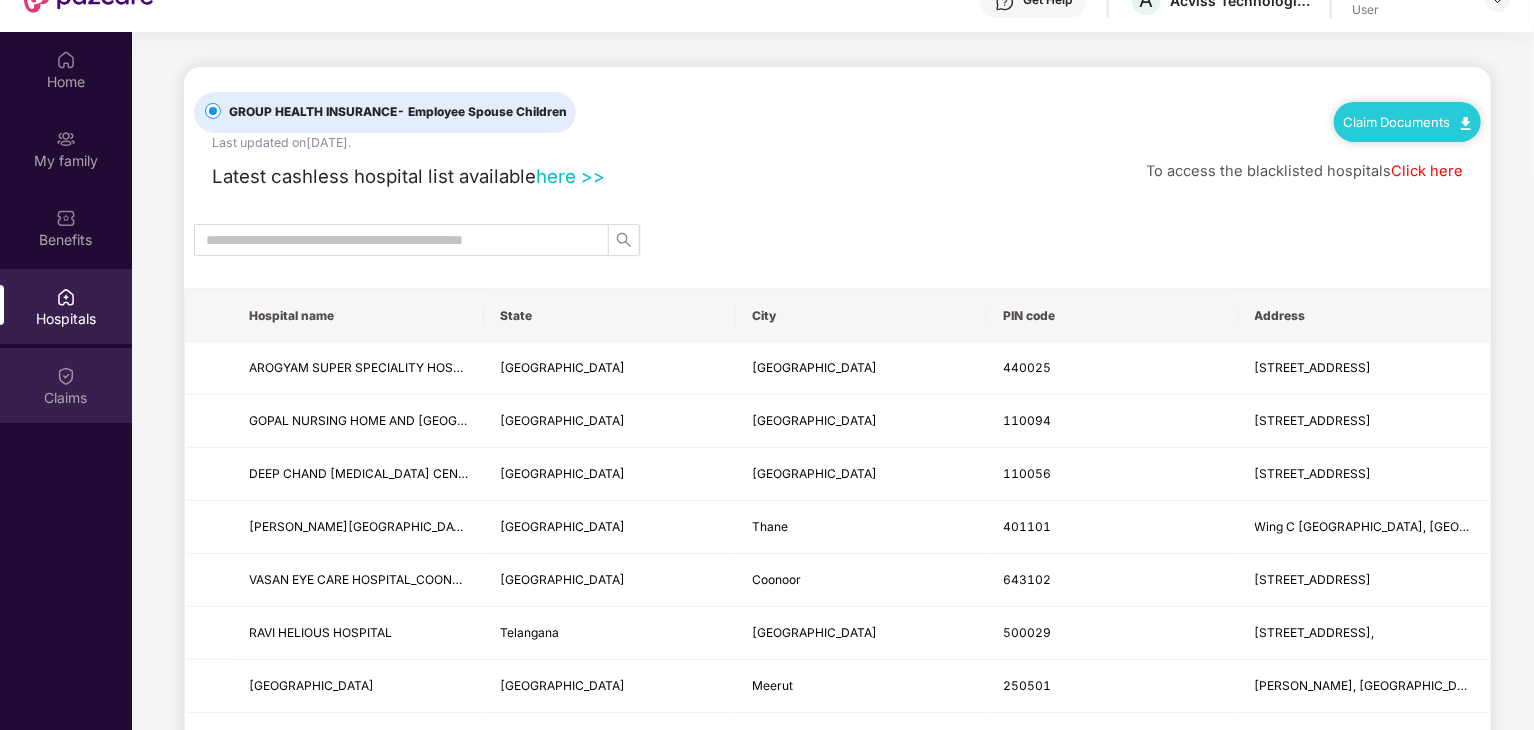 click at bounding box center [66, 376] 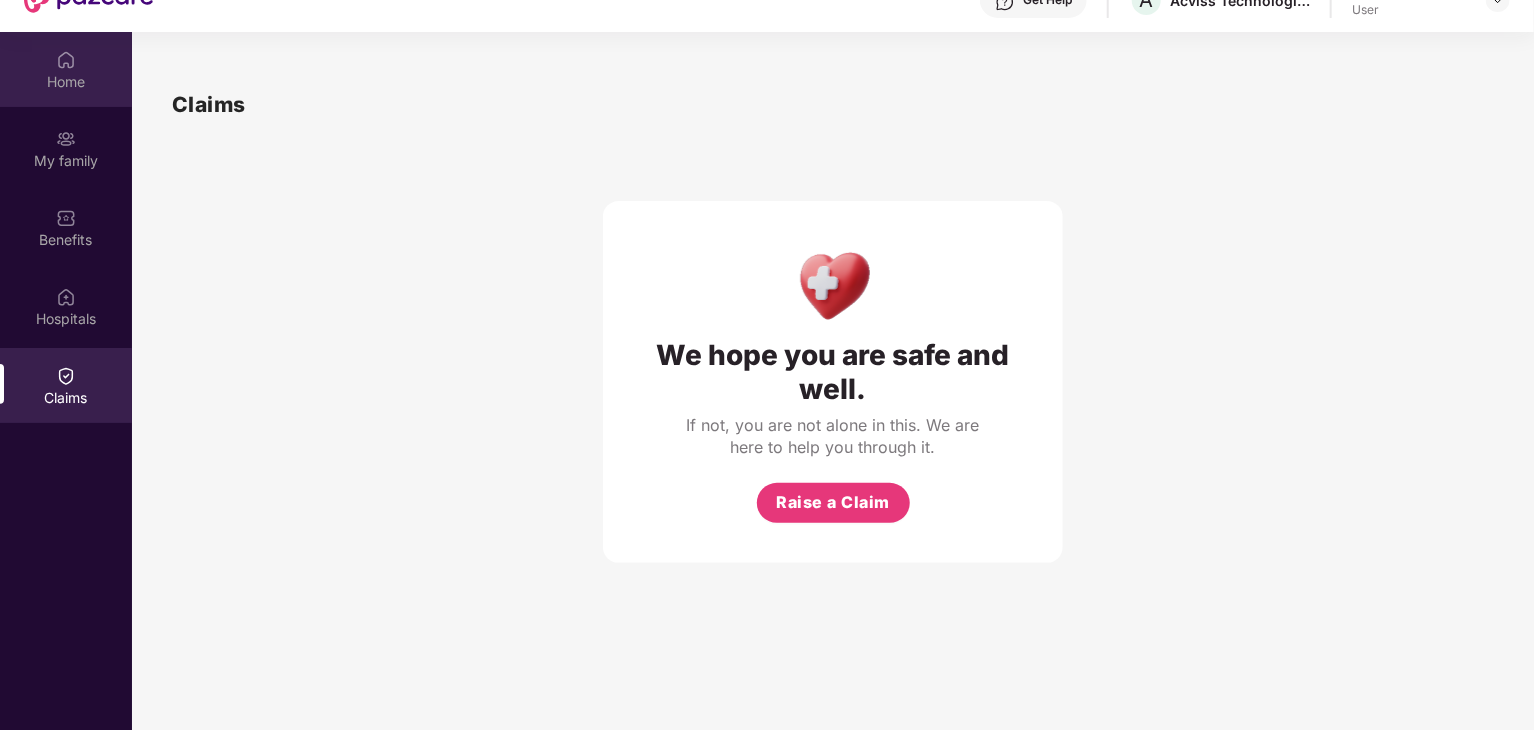 click at bounding box center [66, 60] 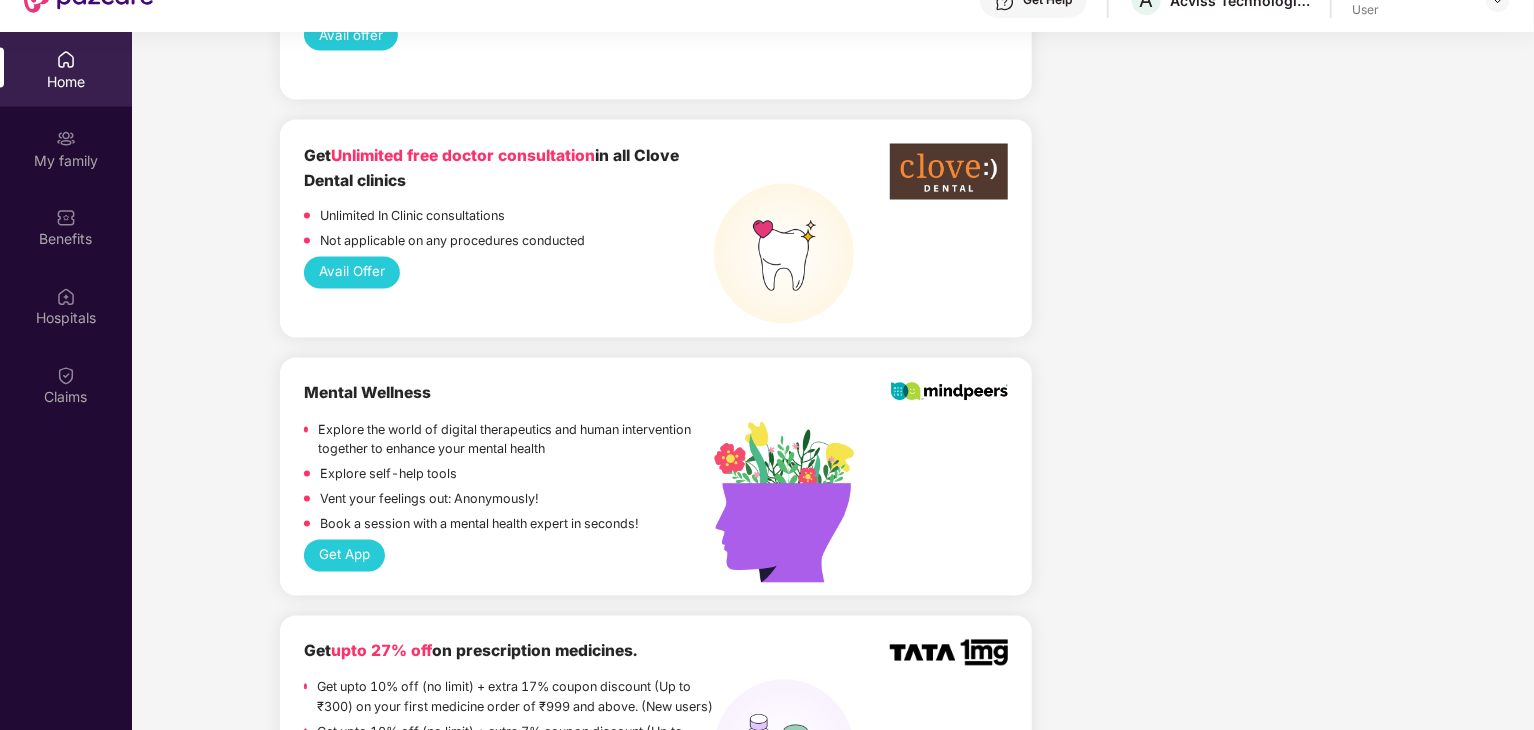 scroll, scrollTop: 1755, scrollLeft: 0, axis: vertical 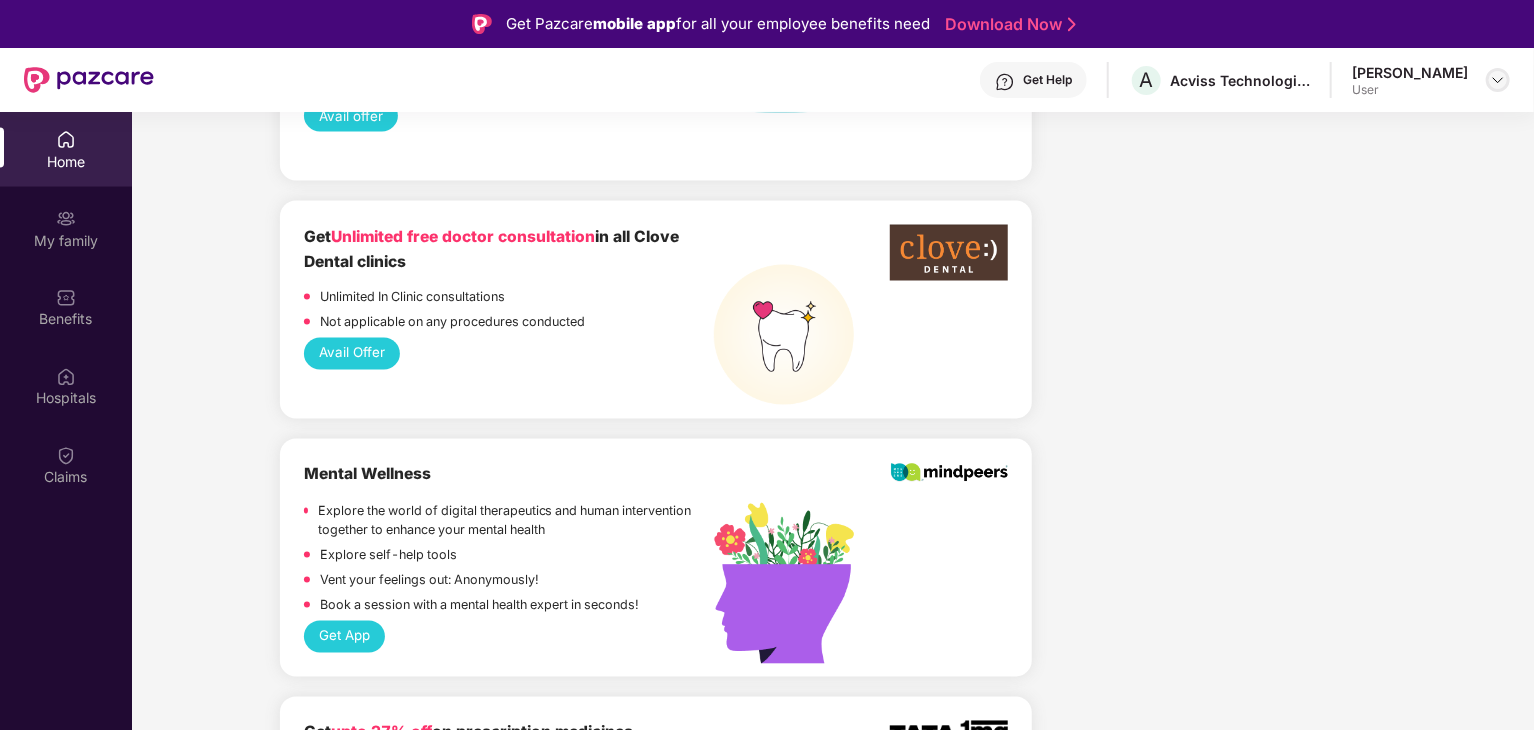 click at bounding box center (1498, 80) 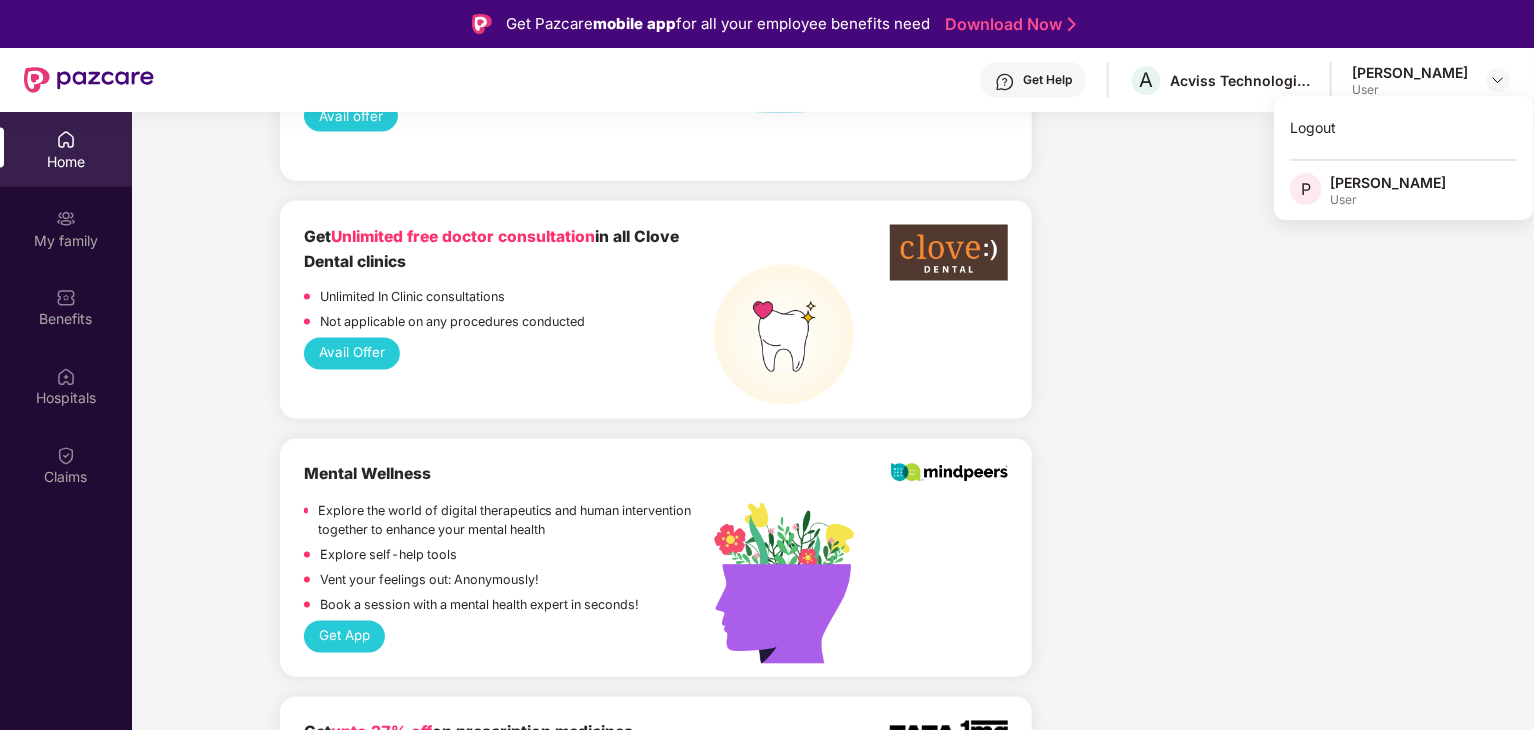 click on "Company benefits GROUP HEALTH INSURANCE Cover ₹2 Lakhs    Policy issued 11 June 2025 Policy Expiry 10 June 2026 View details" at bounding box center [1217, 1238] 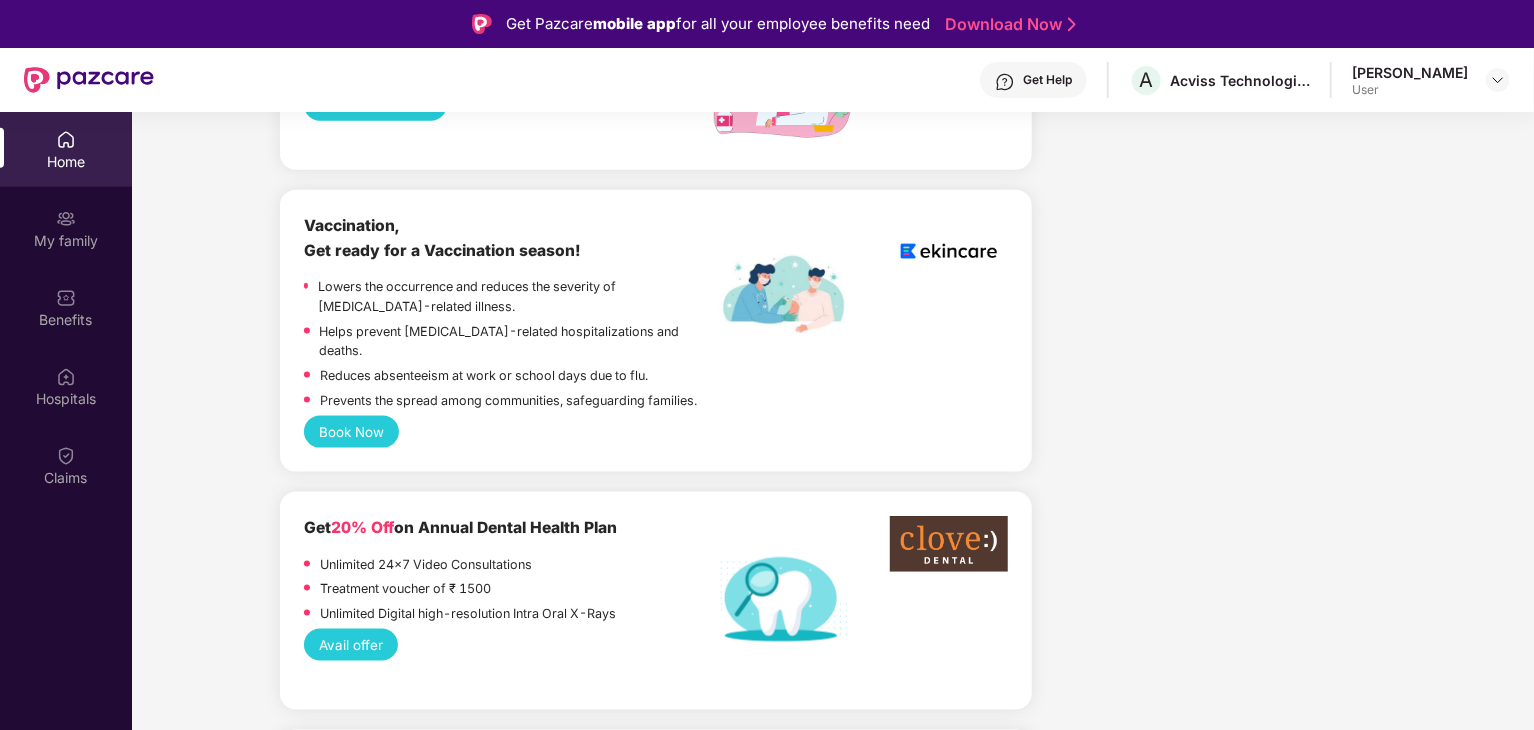 scroll, scrollTop: 1064, scrollLeft: 0, axis: vertical 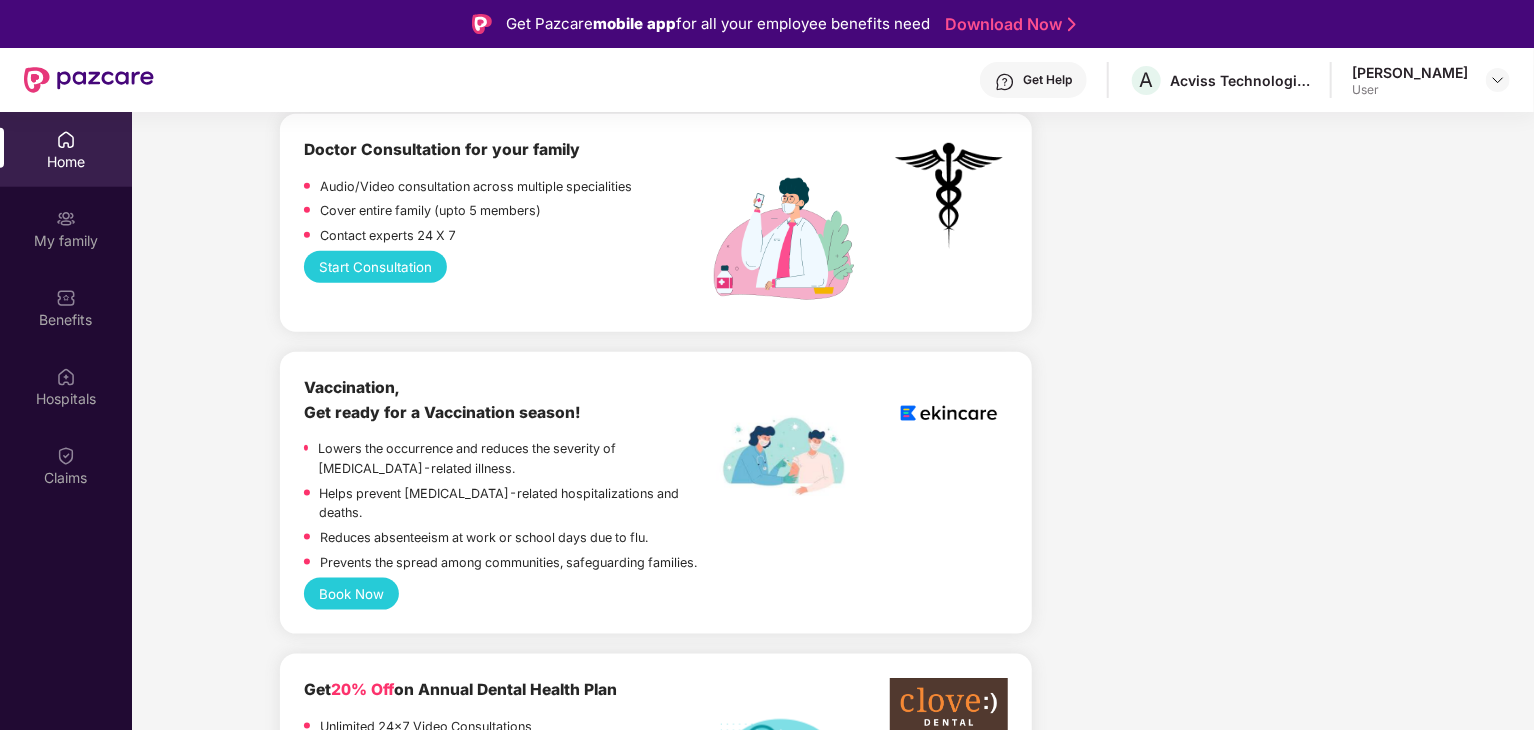click on "Home" at bounding box center [66, 162] 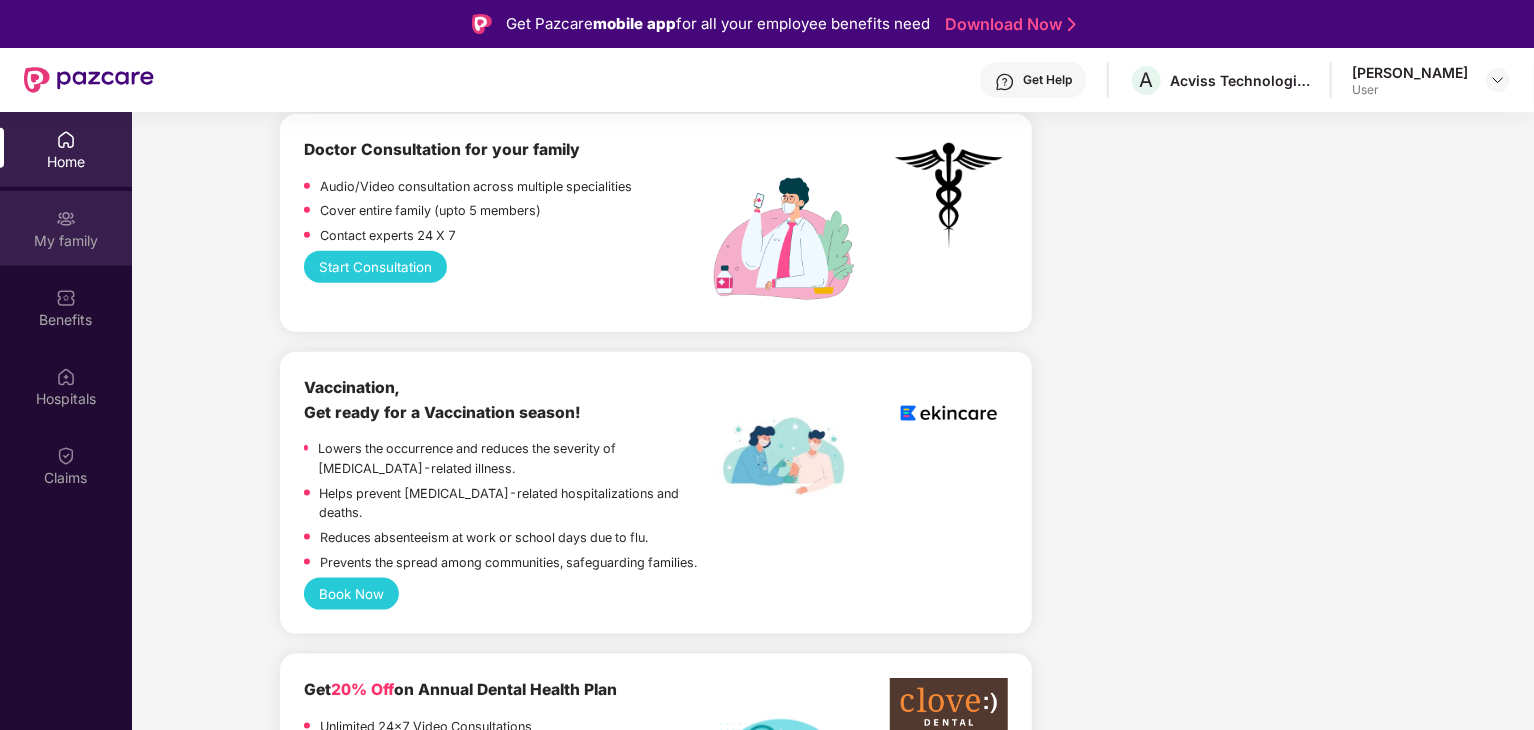 click on "My family" at bounding box center [66, 241] 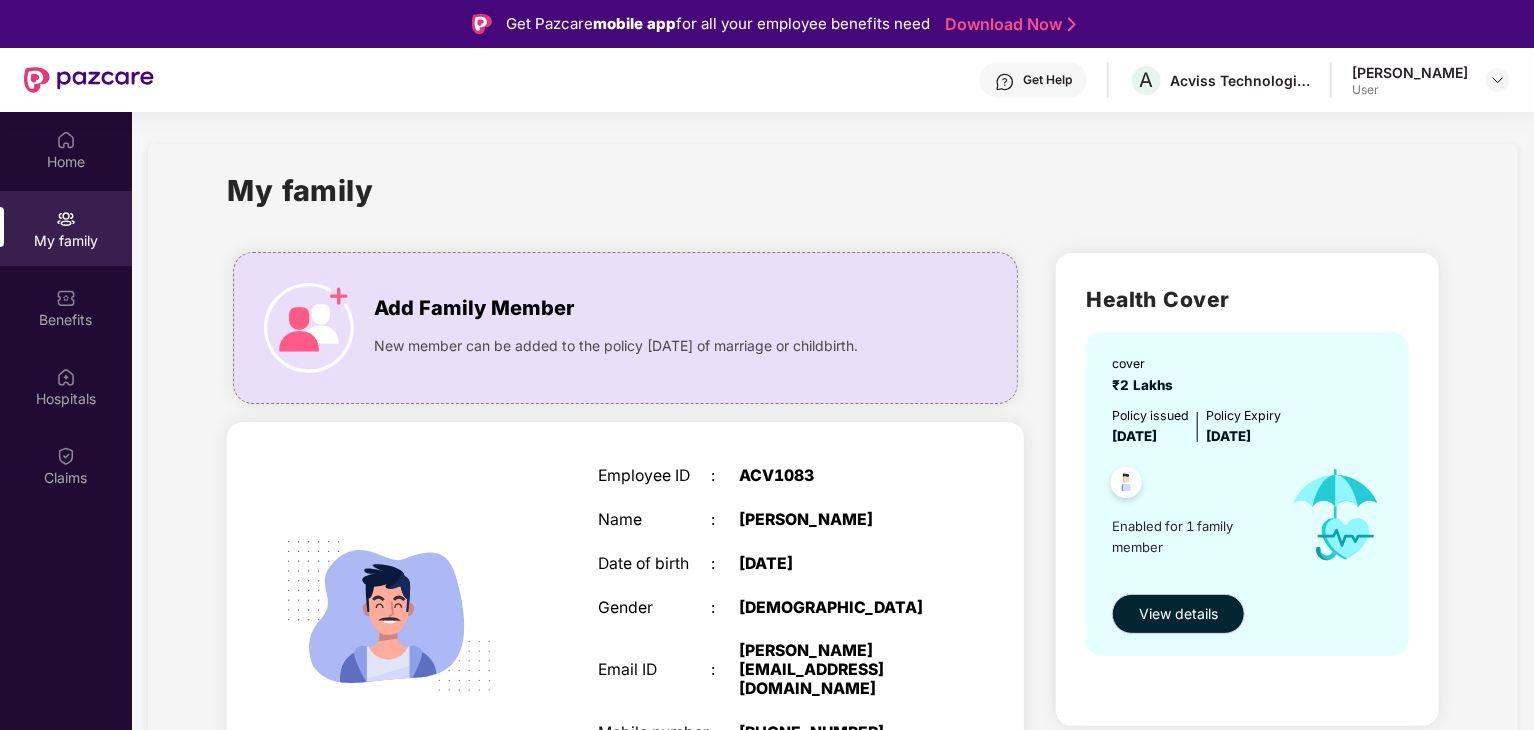 scroll, scrollTop: 52, scrollLeft: 0, axis: vertical 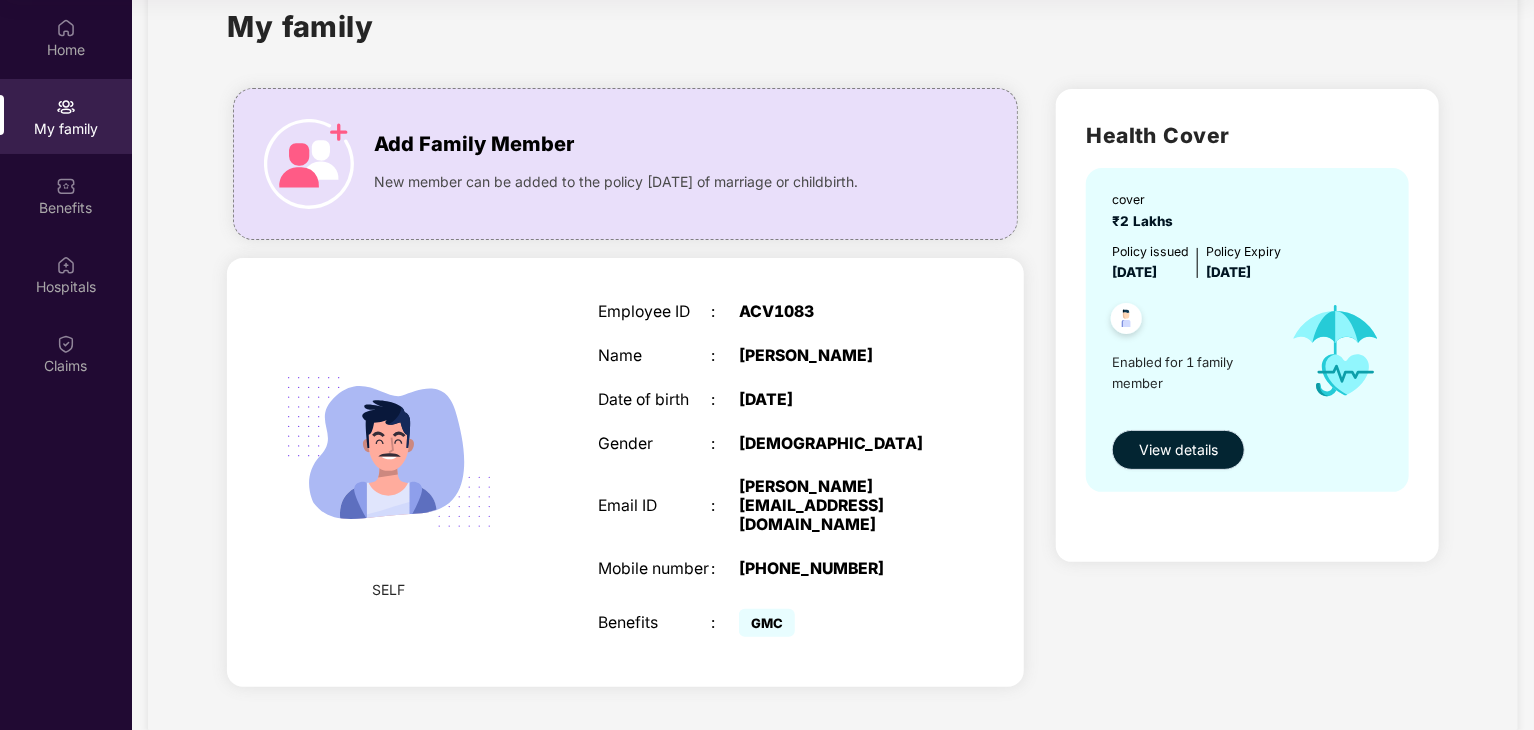 click on "View details" at bounding box center (1178, 450) 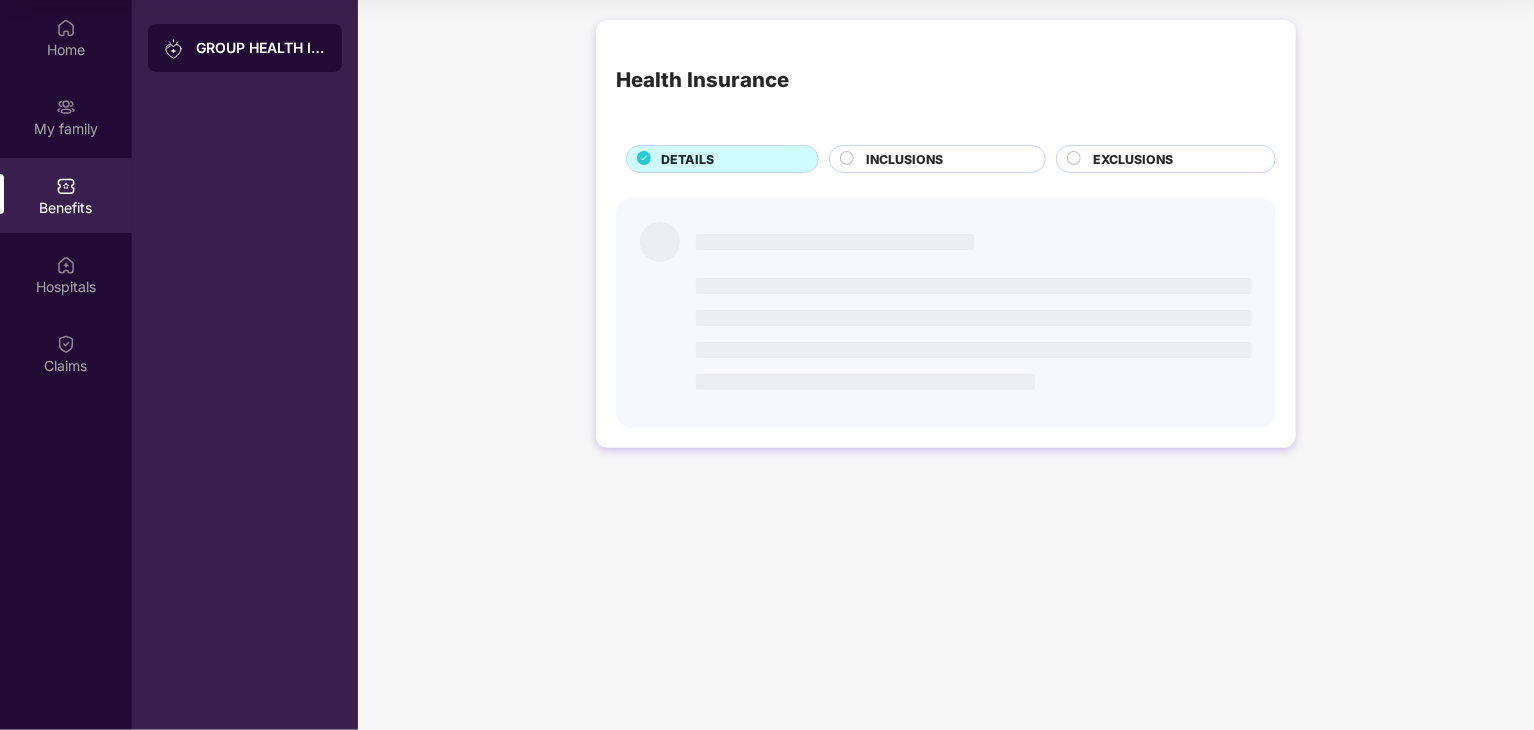 scroll, scrollTop: 0, scrollLeft: 0, axis: both 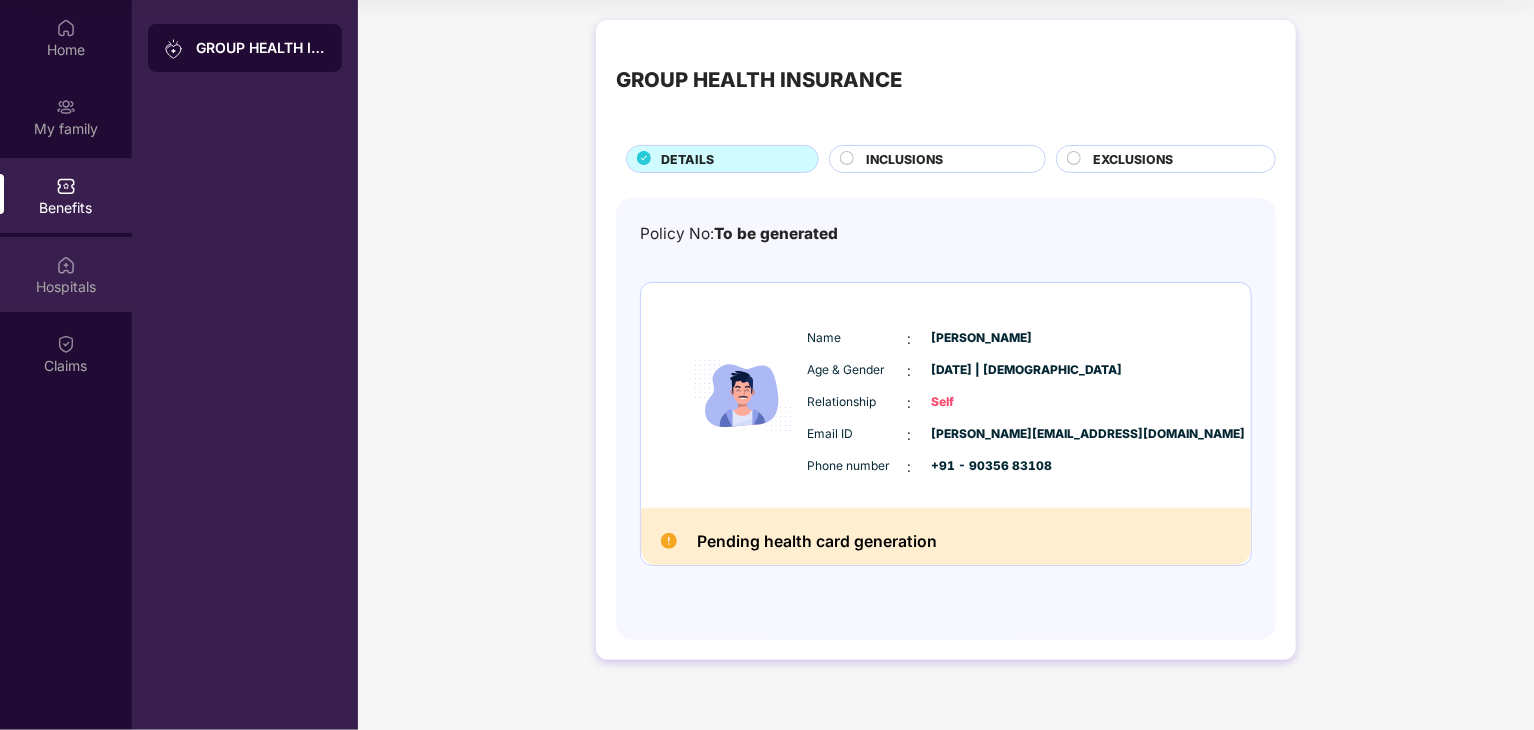 click on "Hospitals" at bounding box center (66, 287) 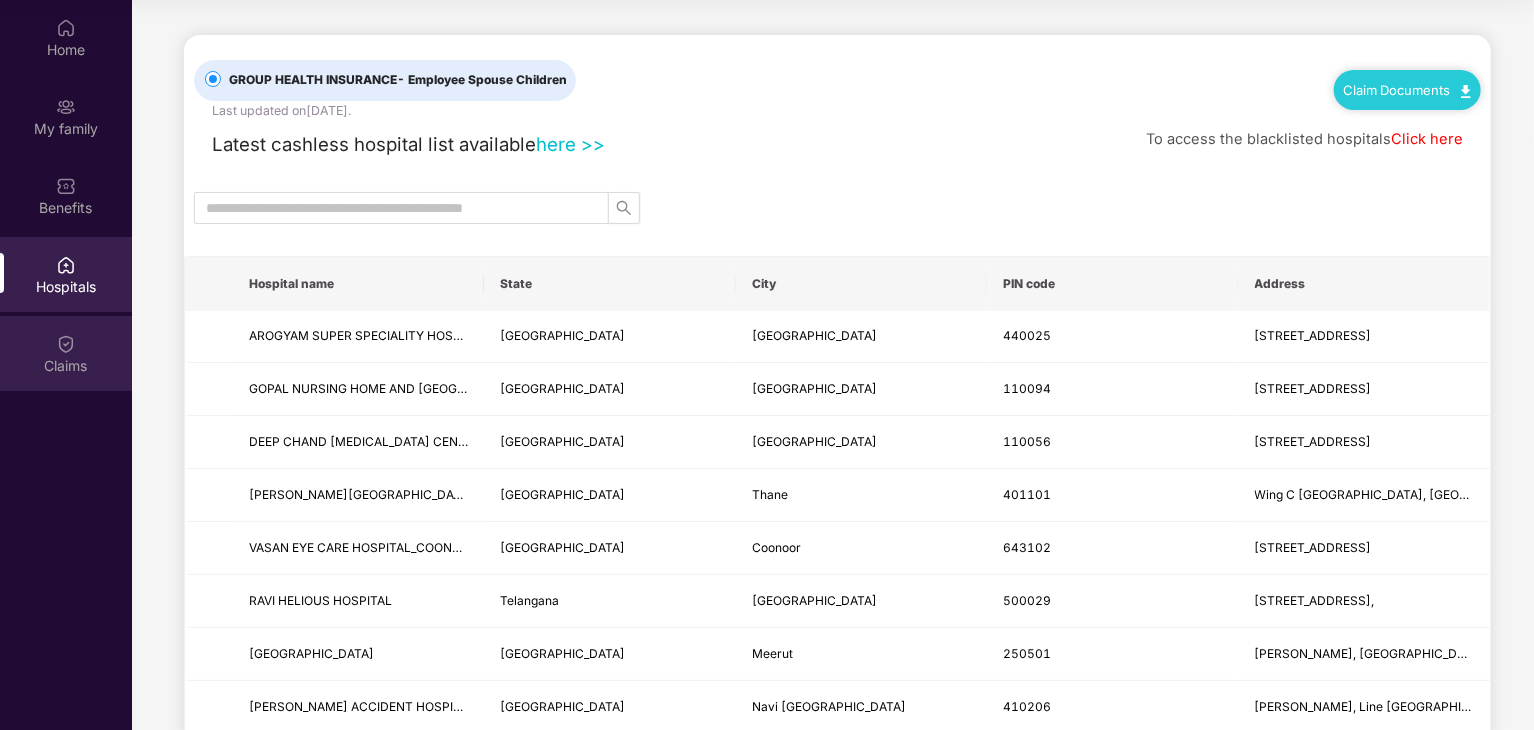 click at bounding box center (66, 344) 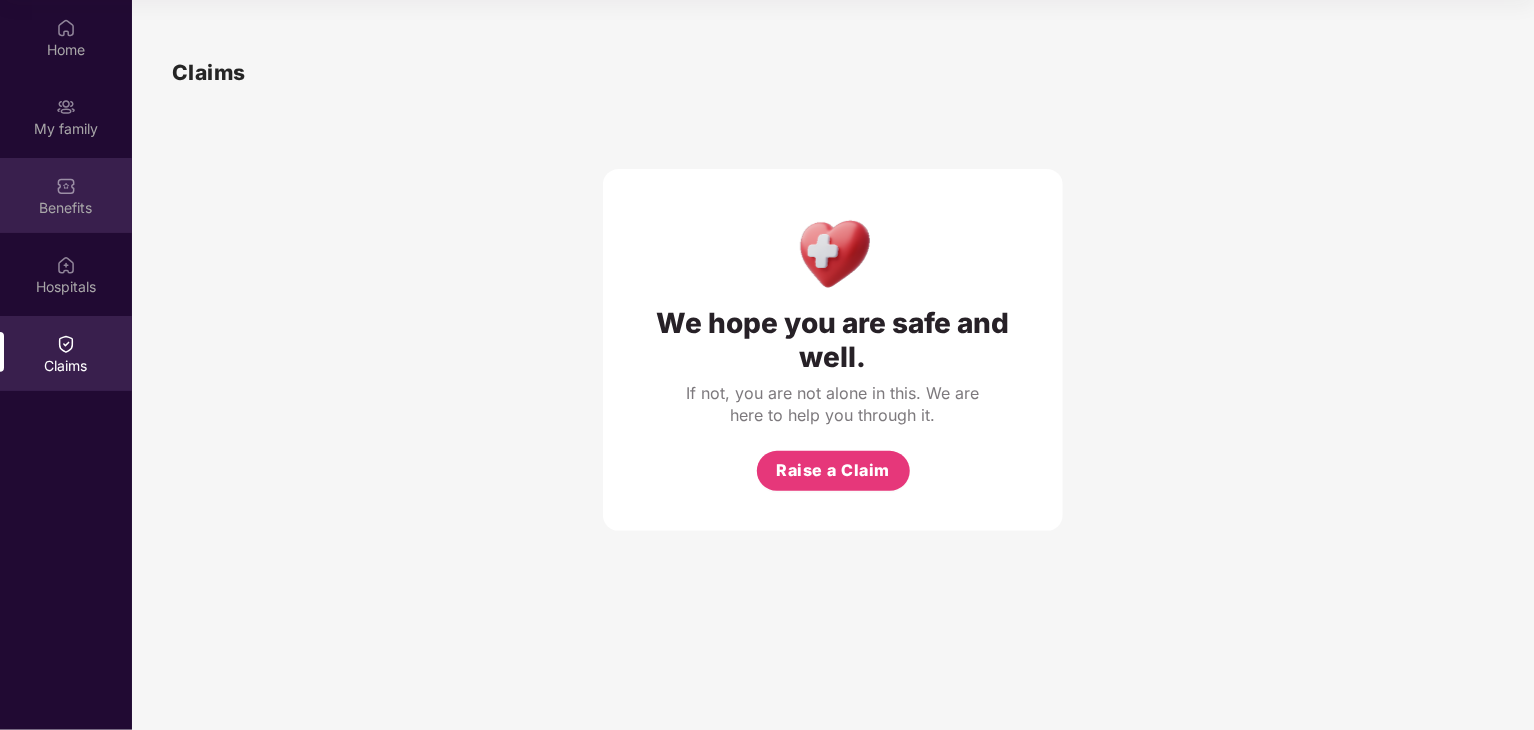 click on "Benefits" at bounding box center [66, 208] 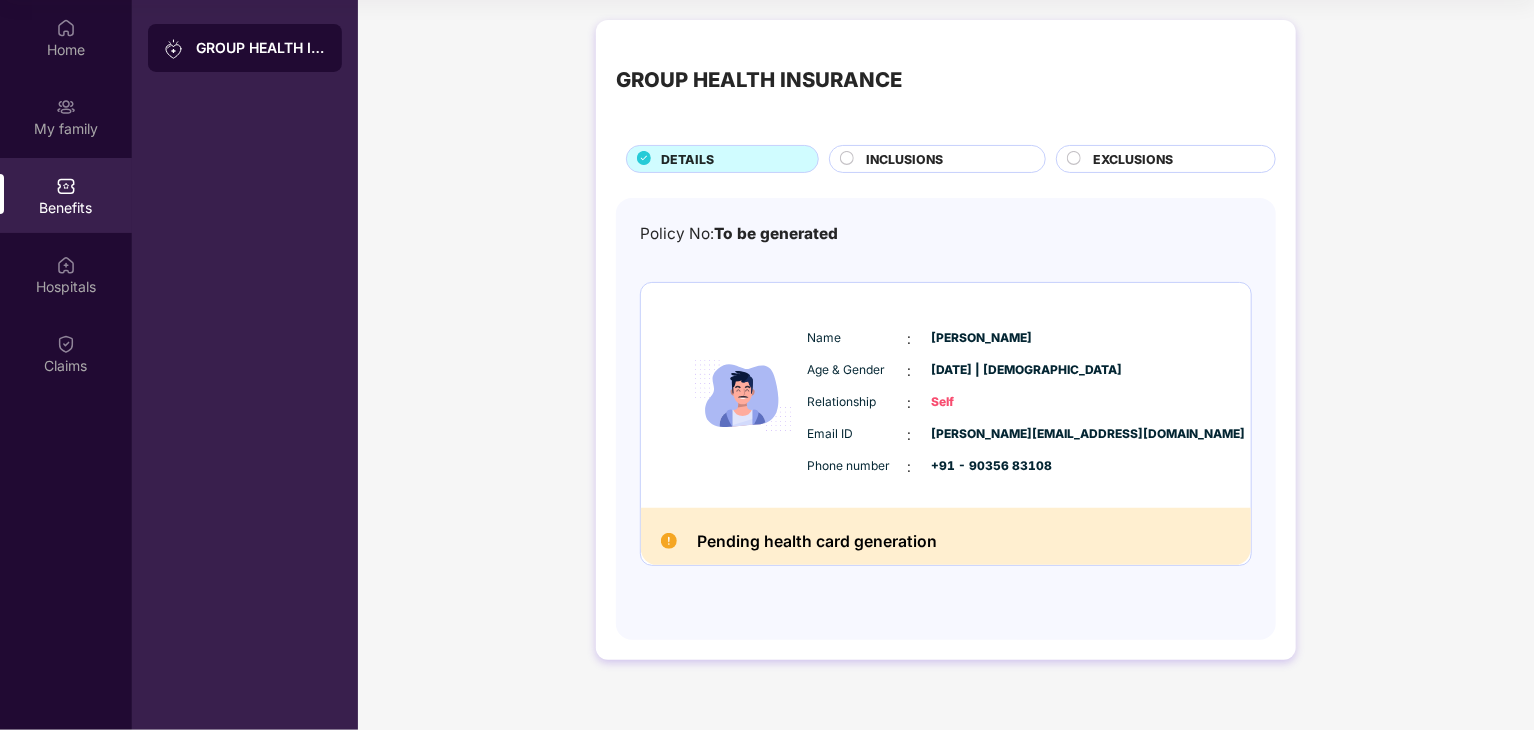 scroll, scrollTop: 0, scrollLeft: 0, axis: both 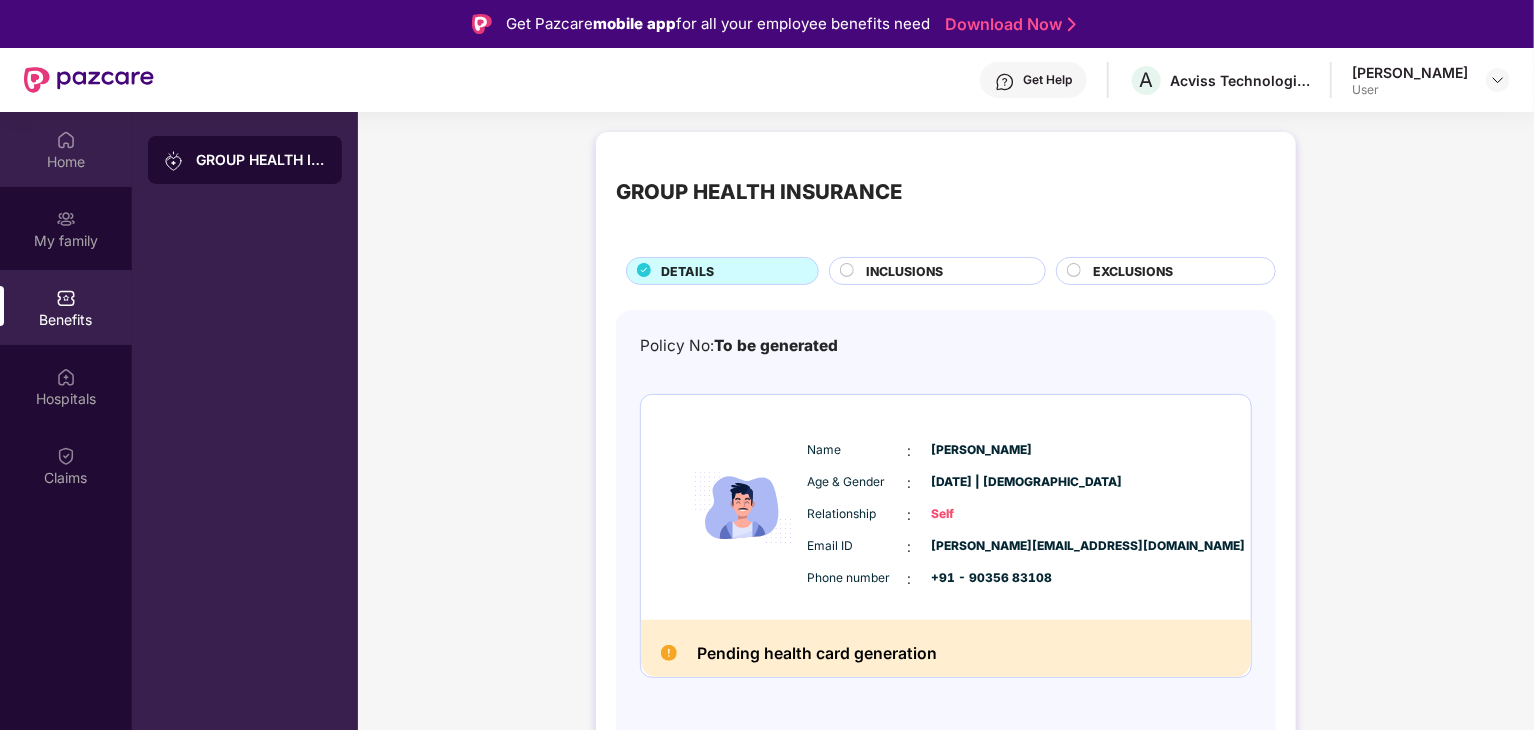 click at bounding box center (66, 140) 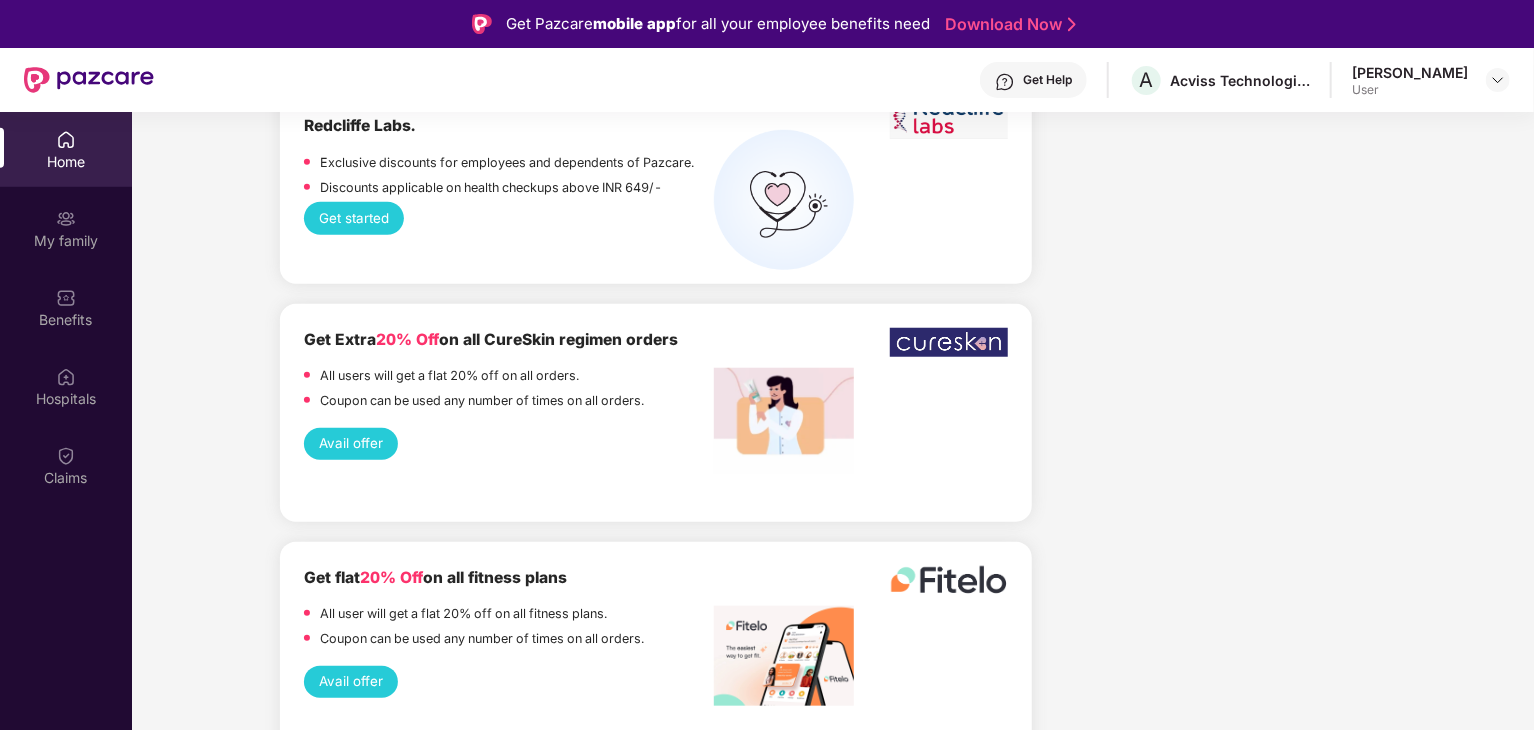 scroll, scrollTop: 4757, scrollLeft: 0, axis: vertical 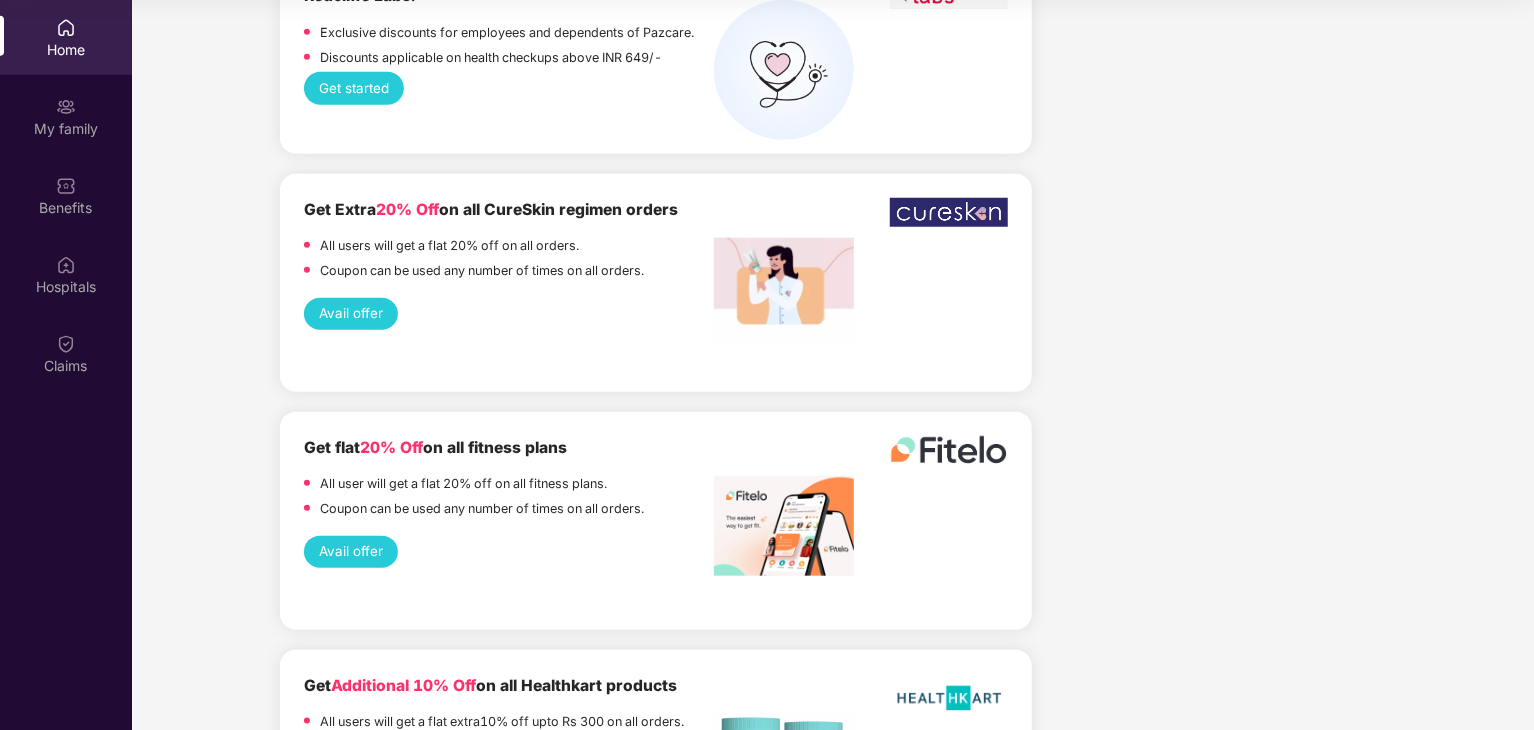 click on "Avail offer" at bounding box center [351, 552] 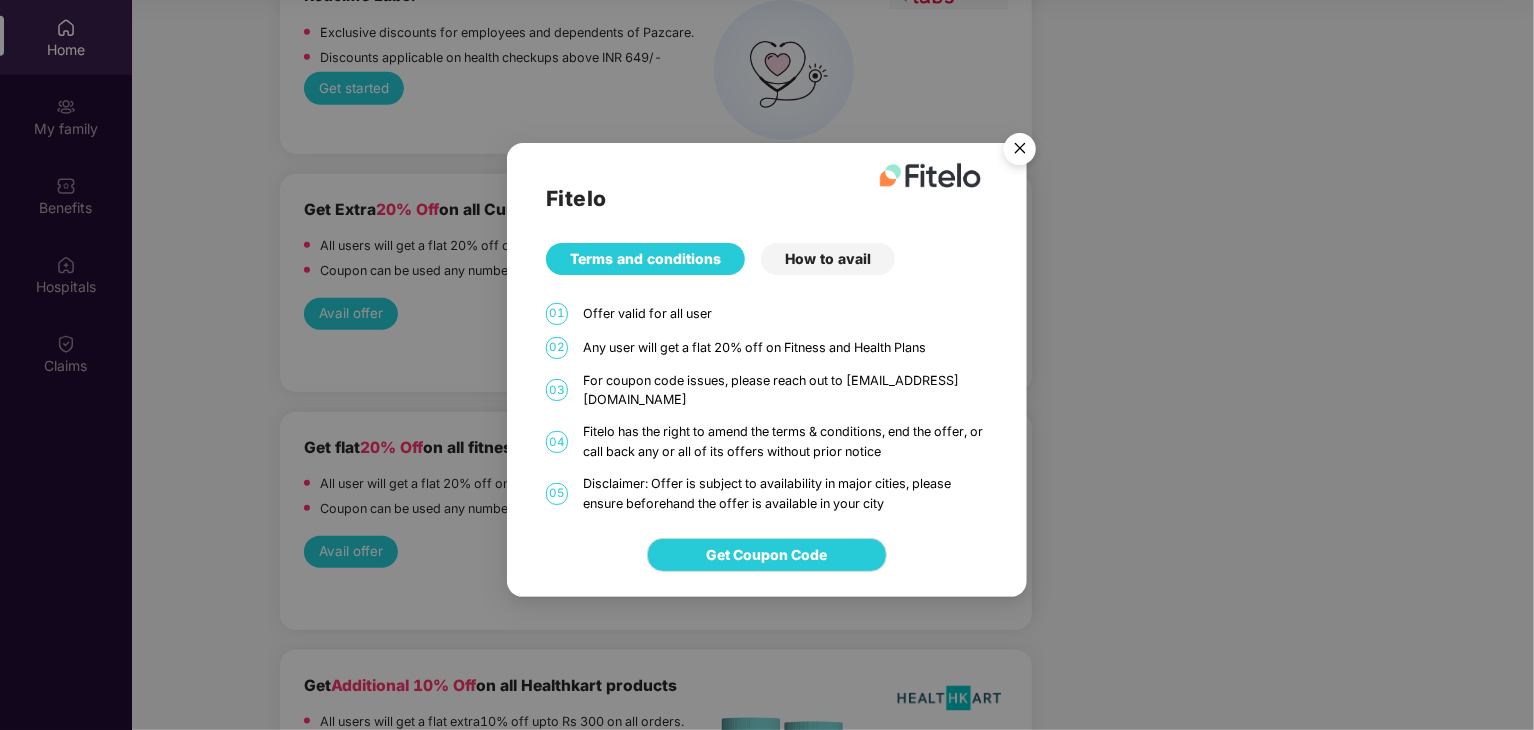 click on "How to avail" at bounding box center [828, 259] 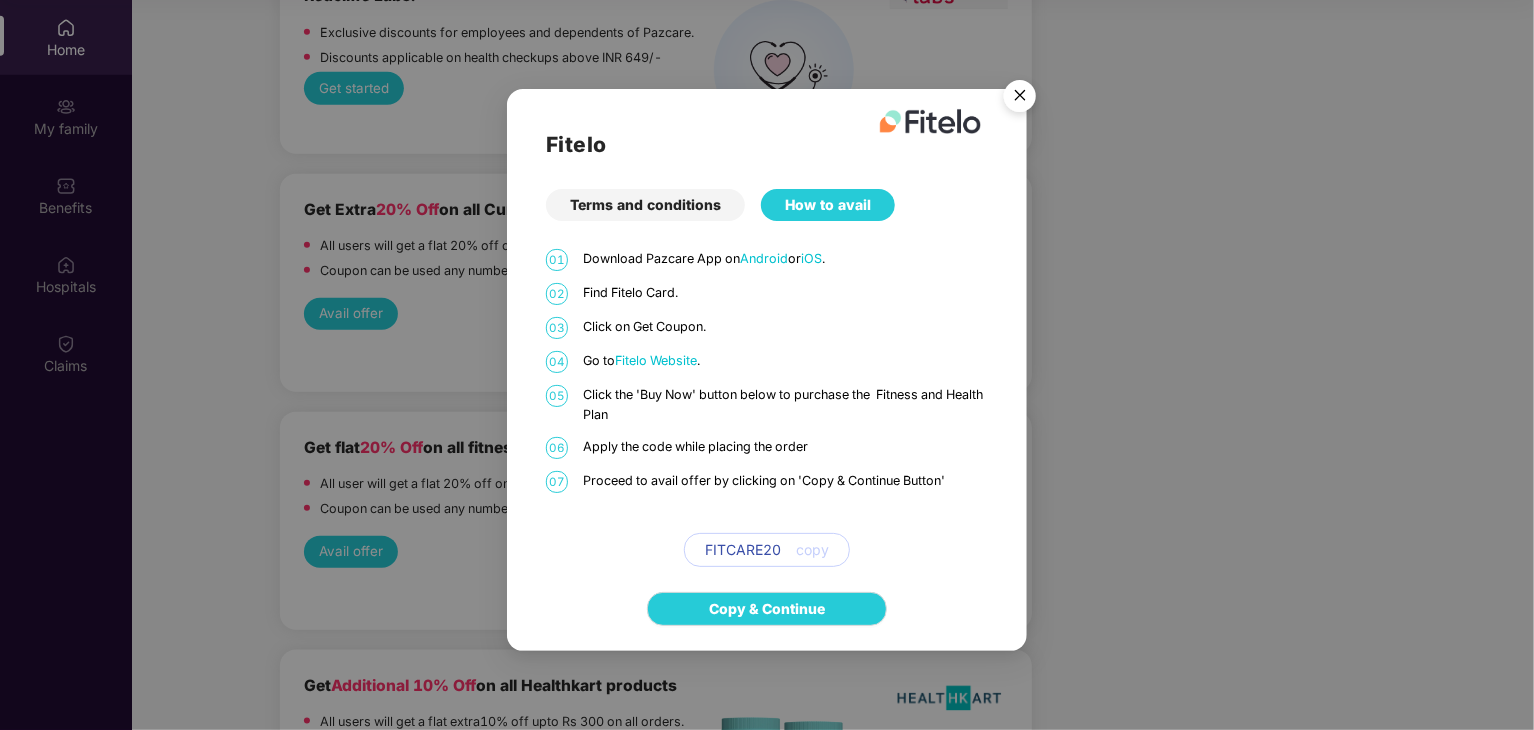 click on "Fitelo Terms and conditions How to avail 01 Download Pazcare App on  Android  or  iOS  . 02 Find Fitelo Card. 03 Click on Get Coupon. 04 Go to  Fitelo Website . 05 Click the 'Buy Now' button below to purchase the  Fitness and Health Plan 06 Apply the code while placing the order 07 Proceed to avail offer by clicking on 'Copy & Continue Button' FITCARE20   copy Copy & Continue" at bounding box center [767, 365] 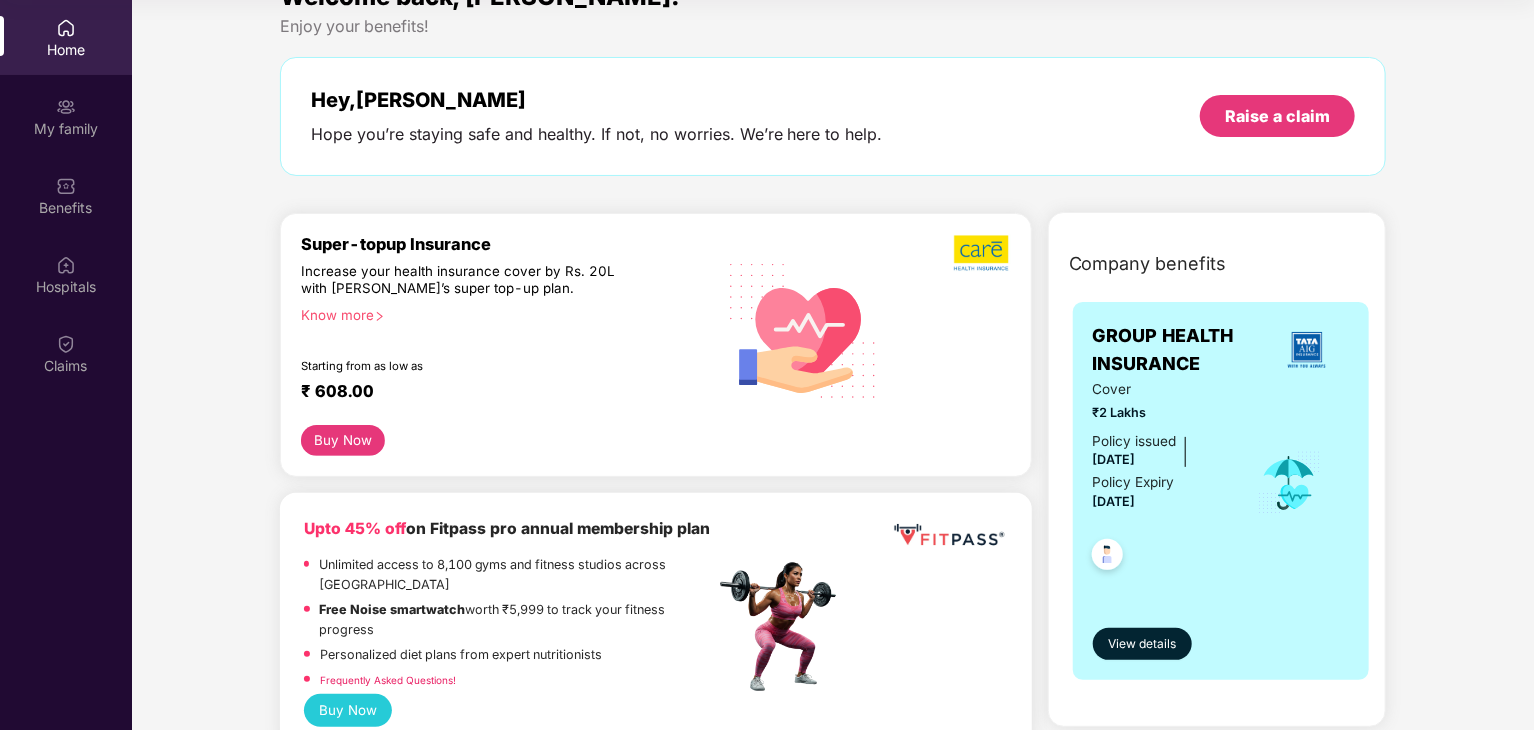 scroll, scrollTop: 0, scrollLeft: 0, axis: both 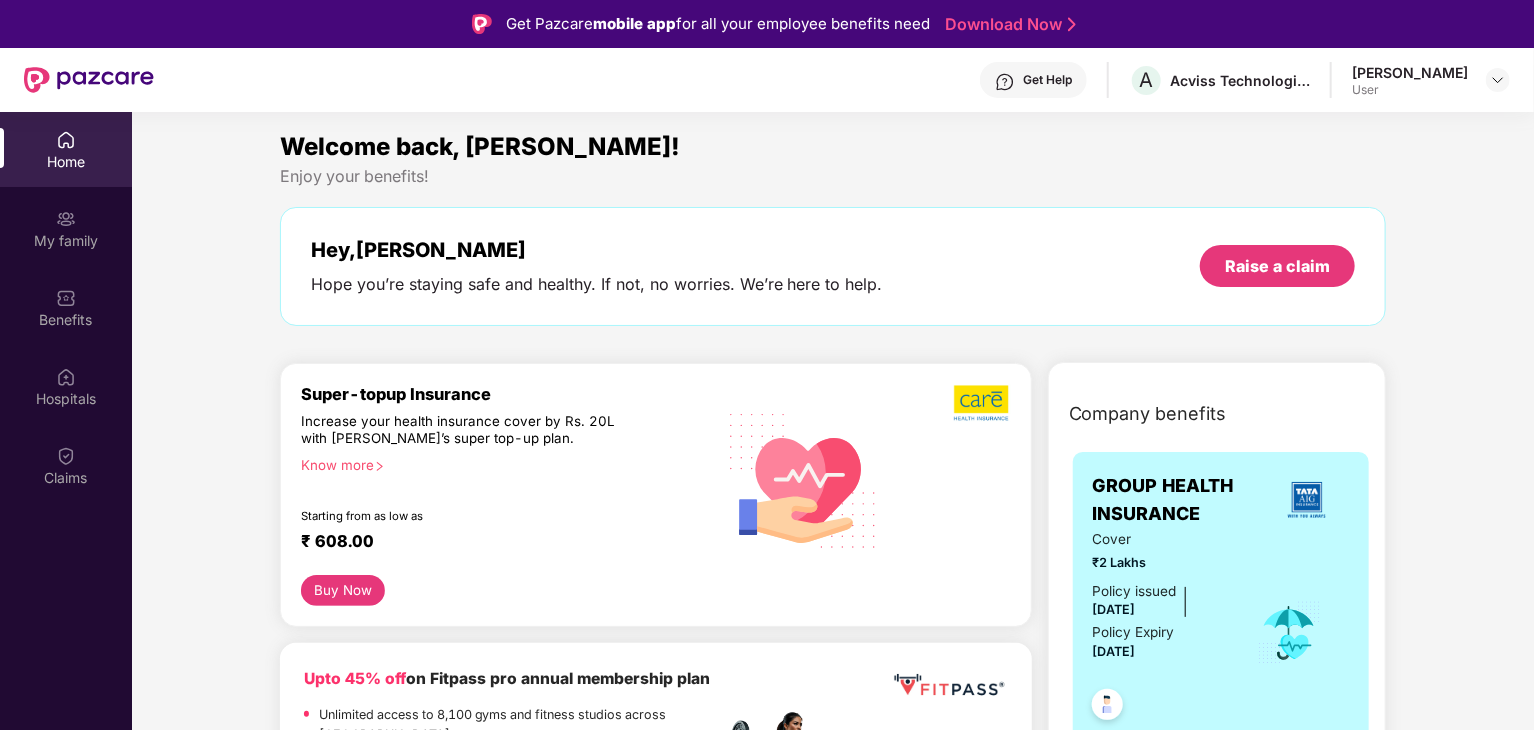 click at bounding box center (89, 80) 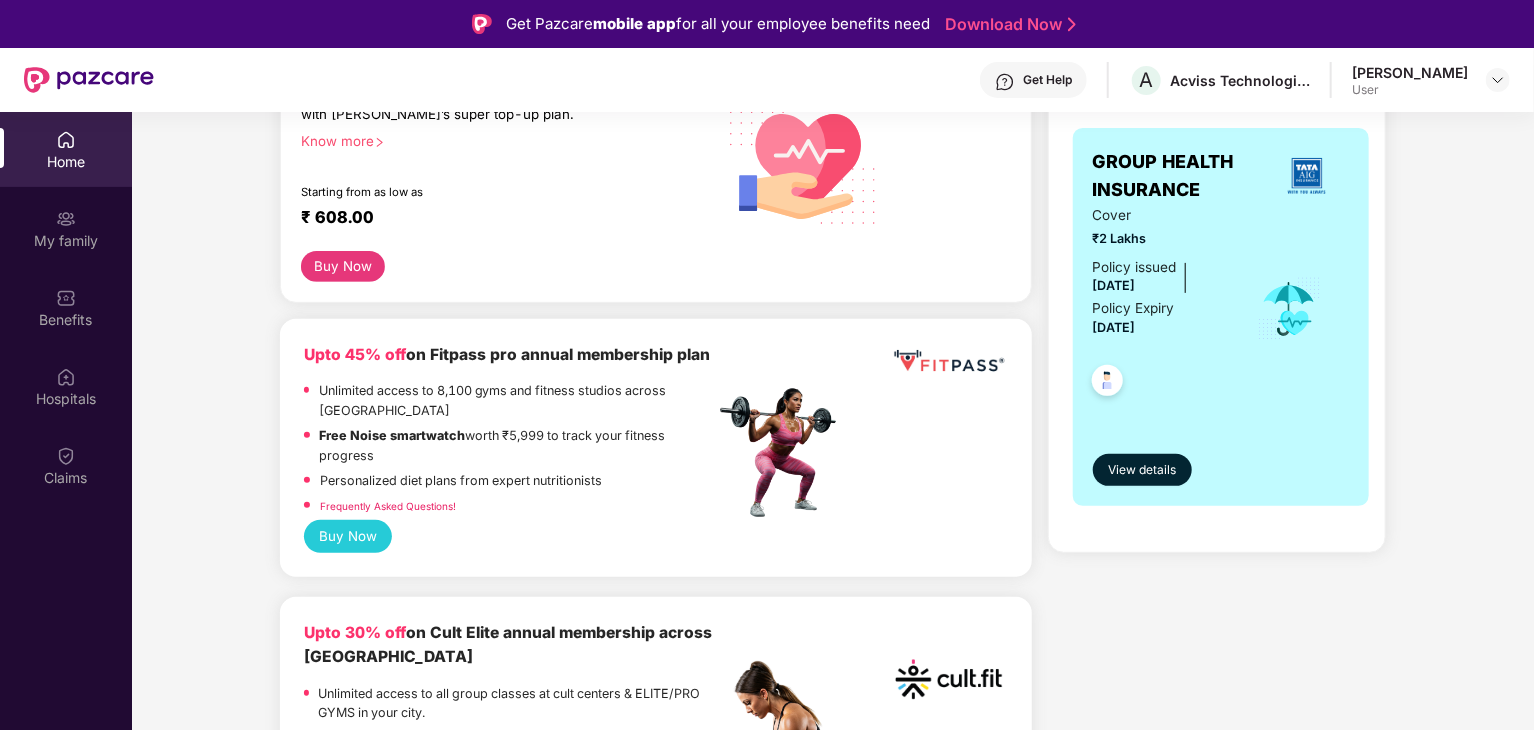 scroll, scrollTop: 0, scrollLeft: 0, axis: both 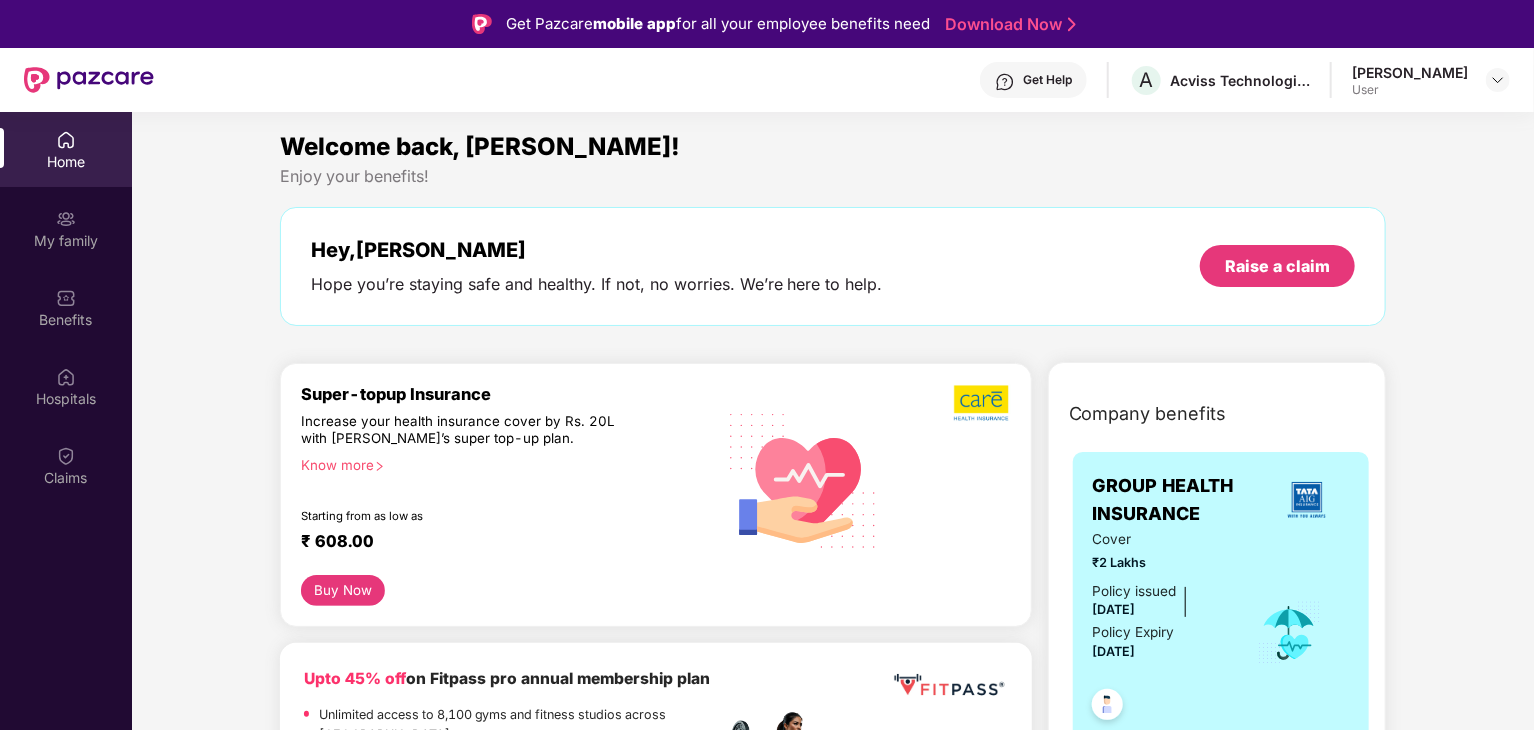 click on "Hey,  Pavan Hope you’re staying safe and healthy. If not, no worries. We’re here to help. Raise a claim" at bounding box center [833, 266] 